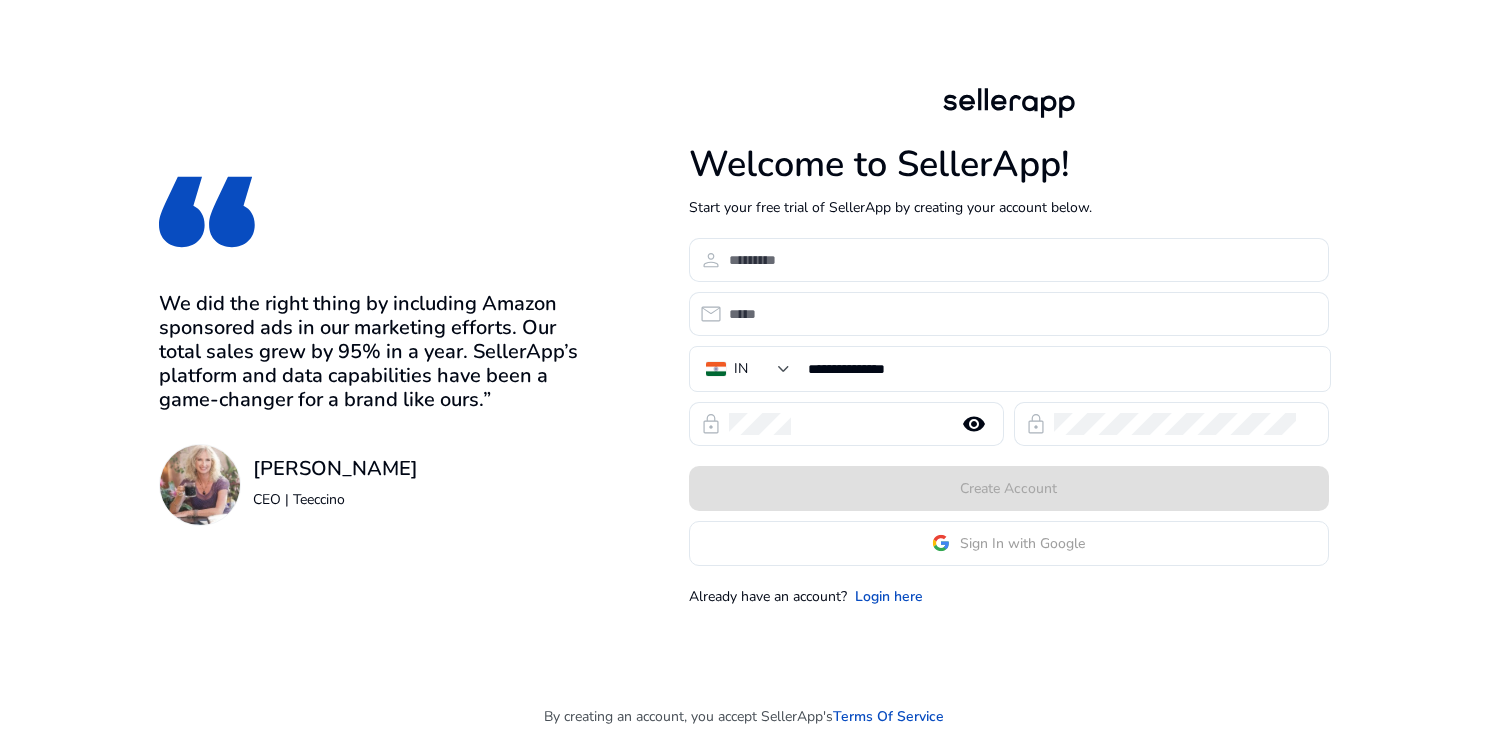 scroll, scrollTop: 0, scrollLeft: 0, axis: both 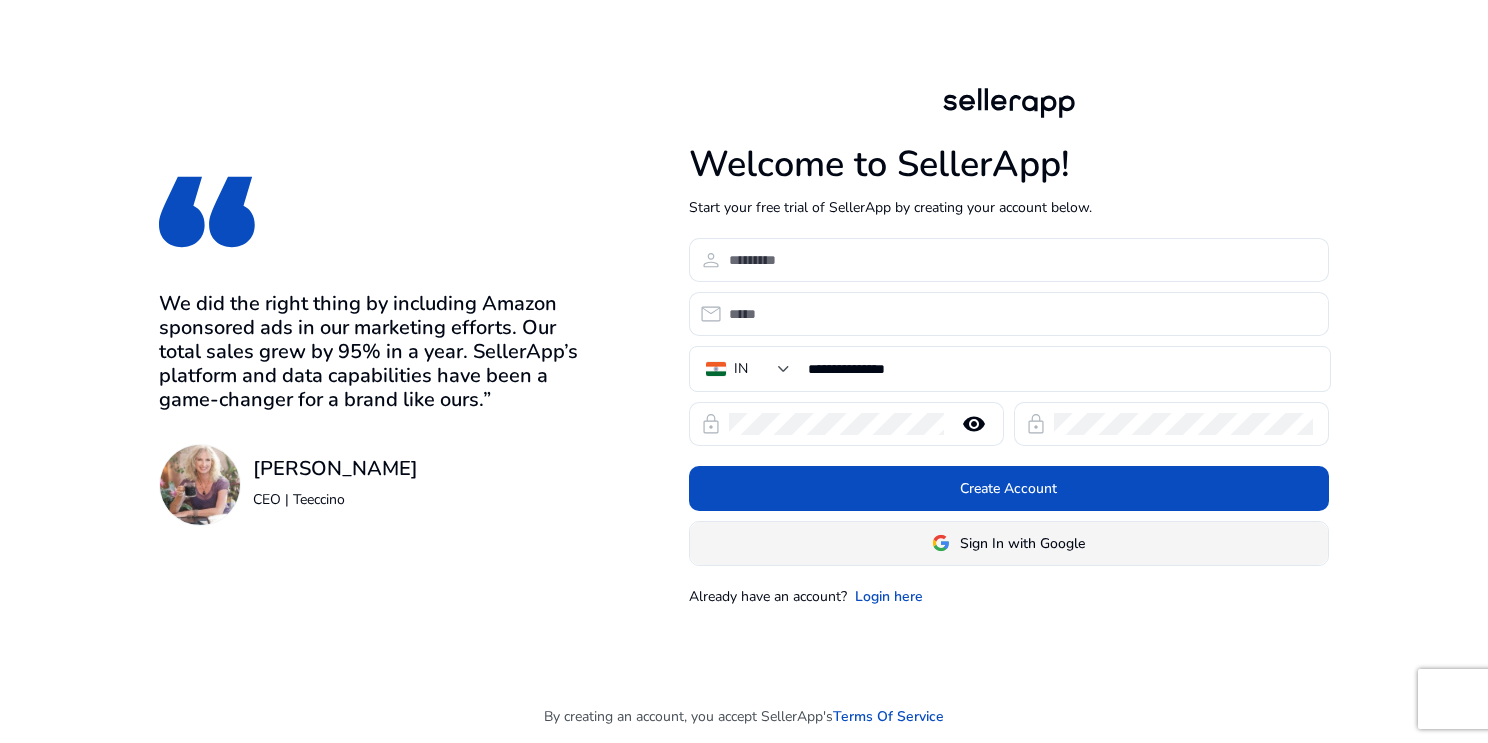 drag, startPoint x: 1060, startPoint y: 567, endPoint x: 1063, endPoint y: 548, distance: 19.235384 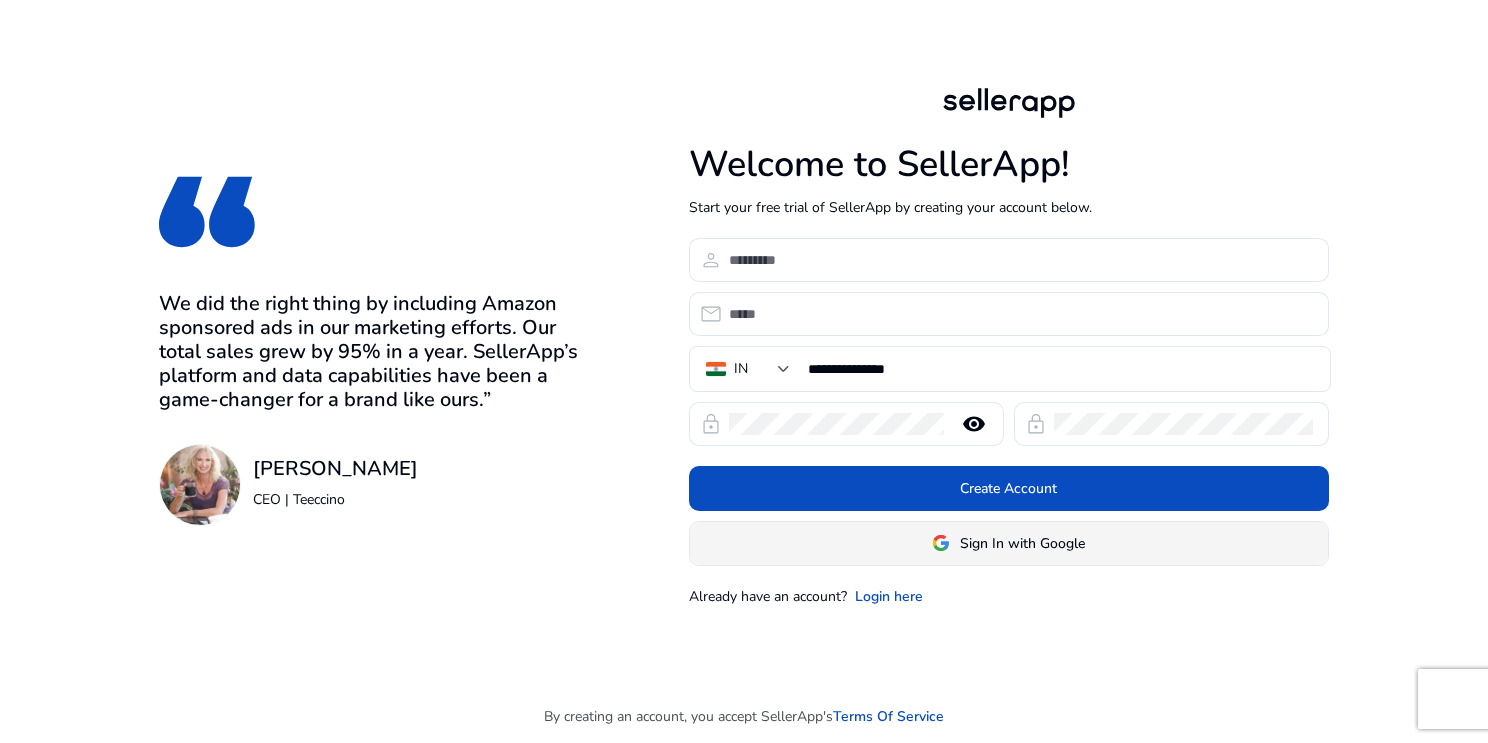 click on "**********" 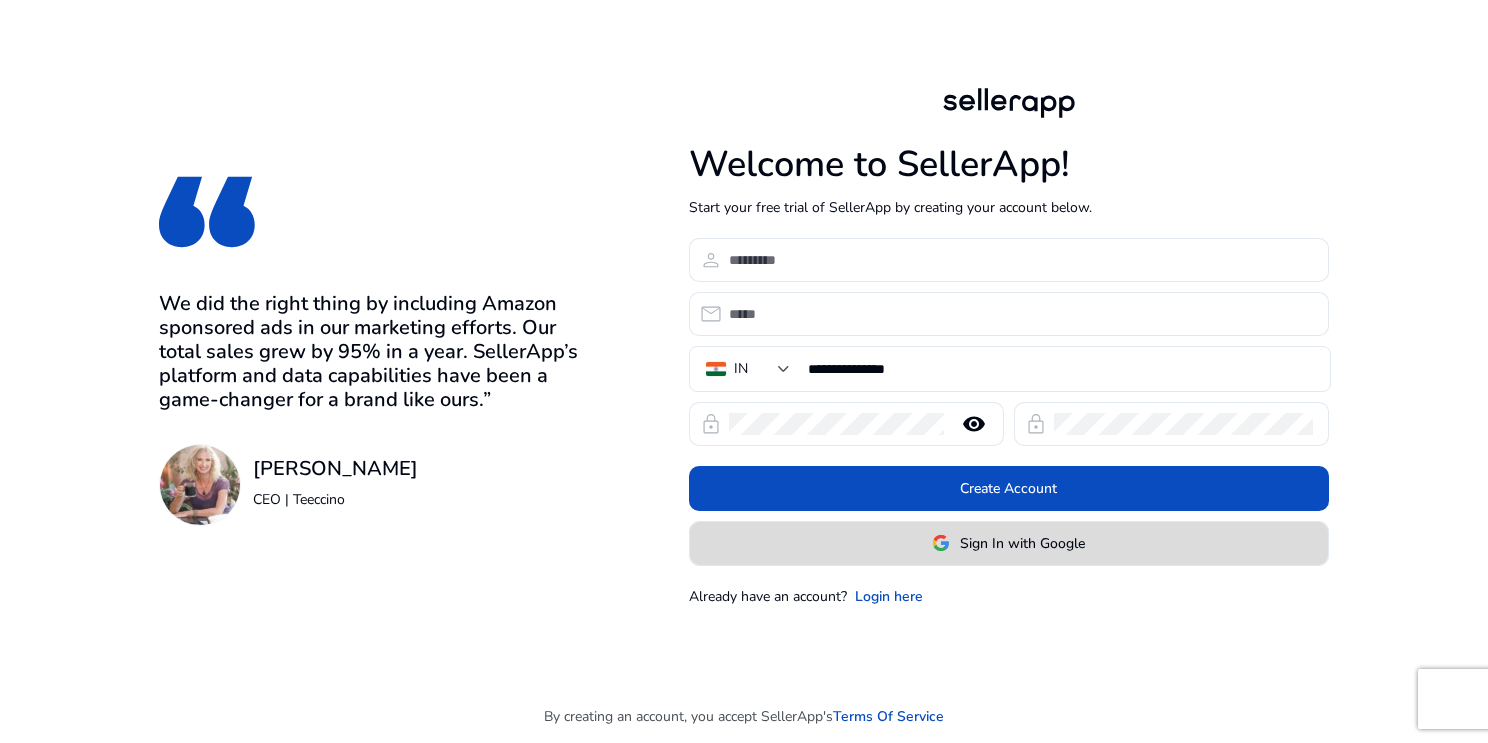click on "Sign In with Google" 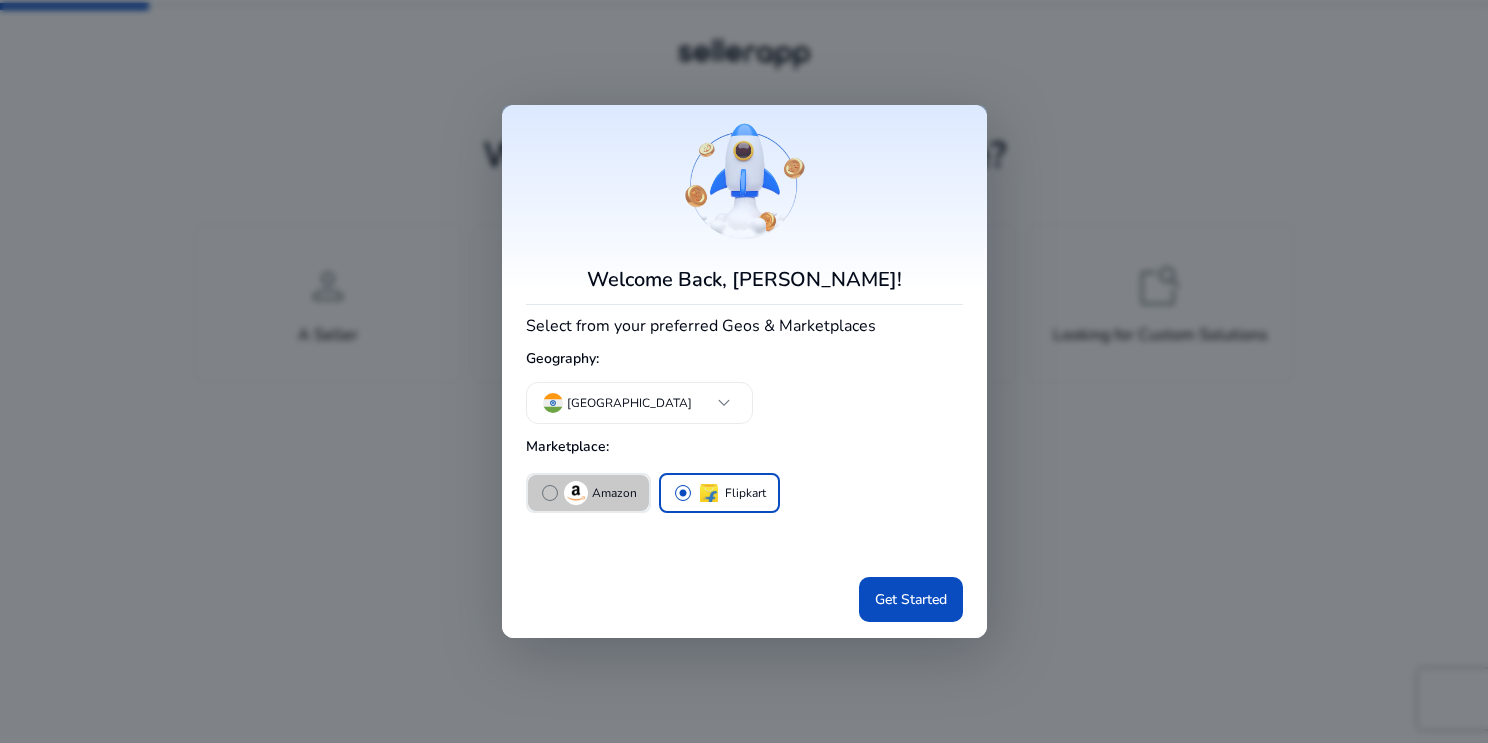 click on "Amazon" at bounding box center (614, 493) 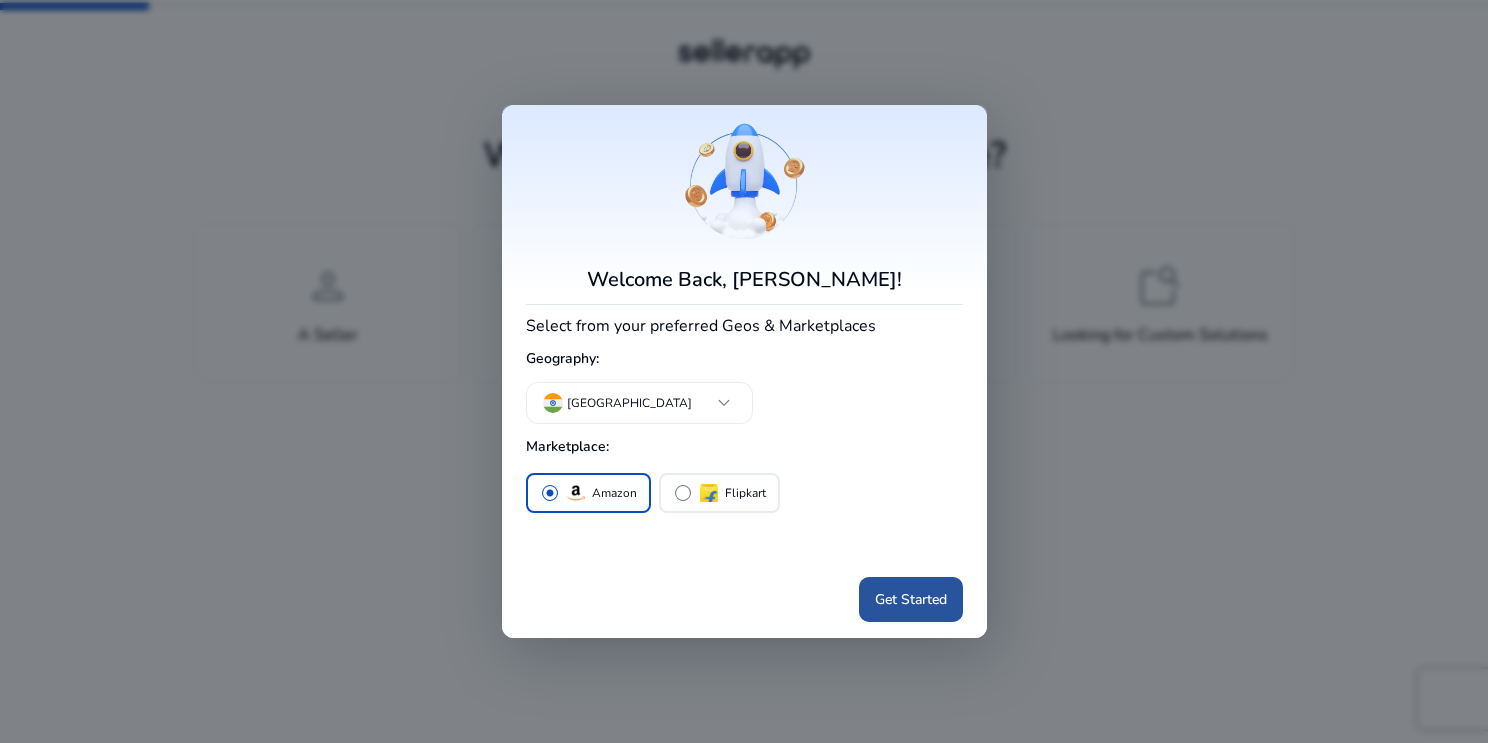 click at bounding box center [911, 600] 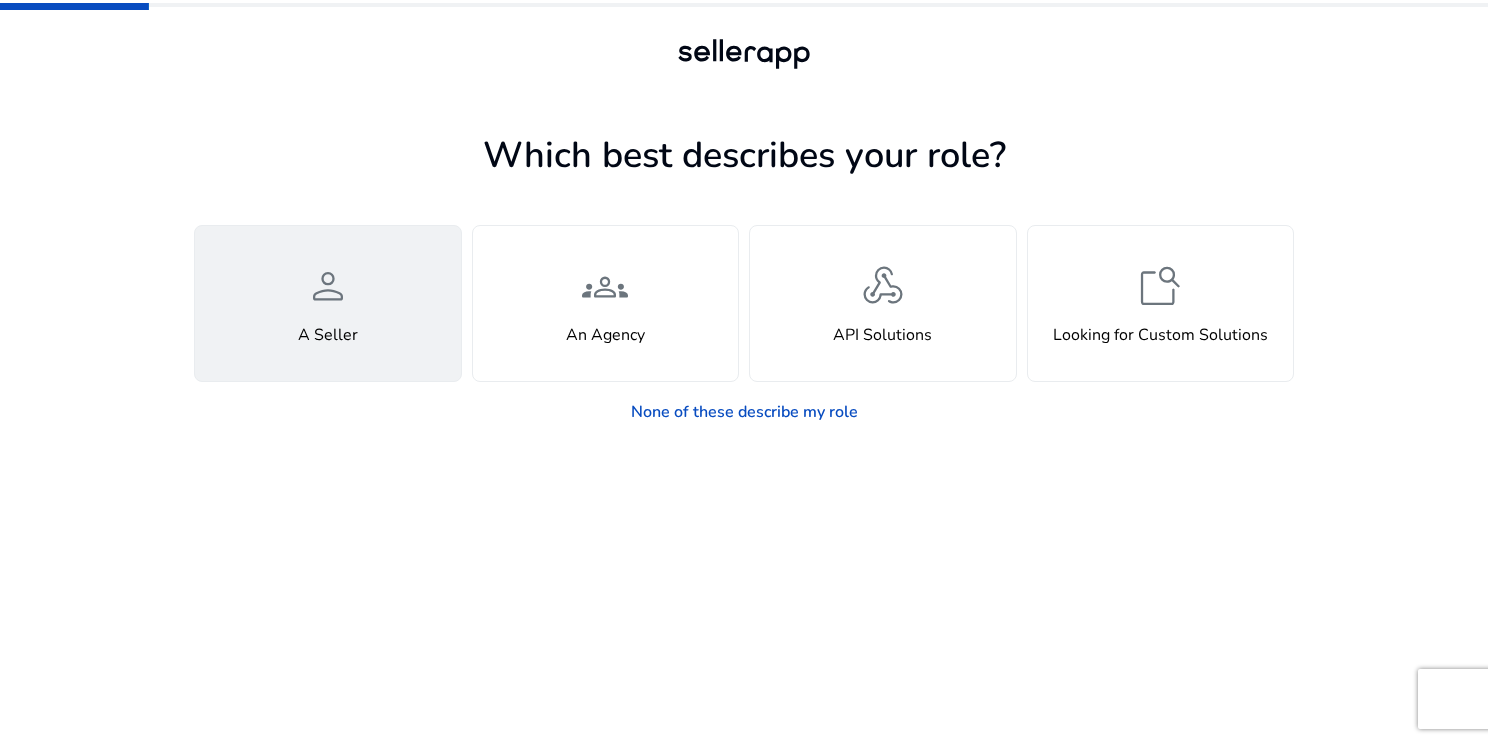 click on "person  A Seller" 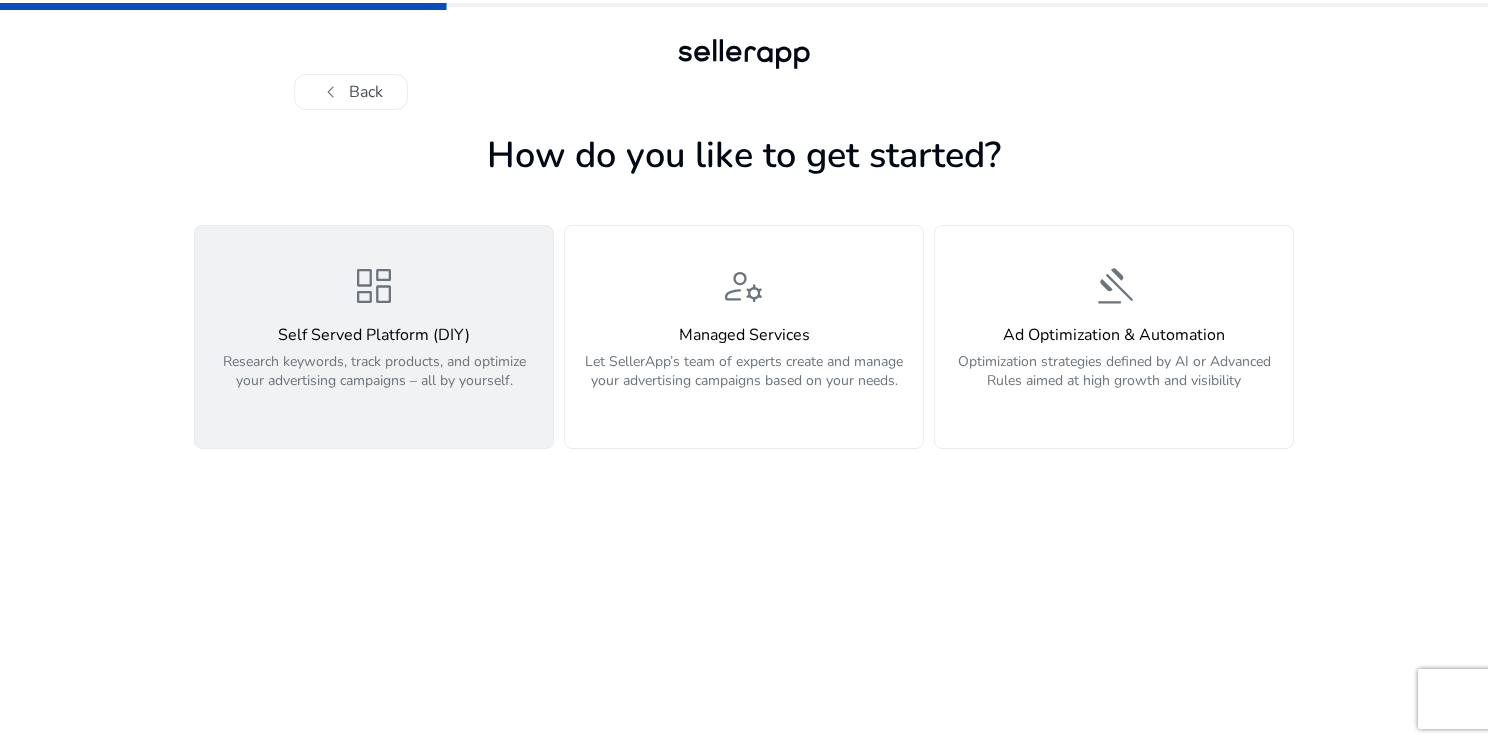 click on "Research keywords, track products, and optimize your advertising campaigns – all by yourself." 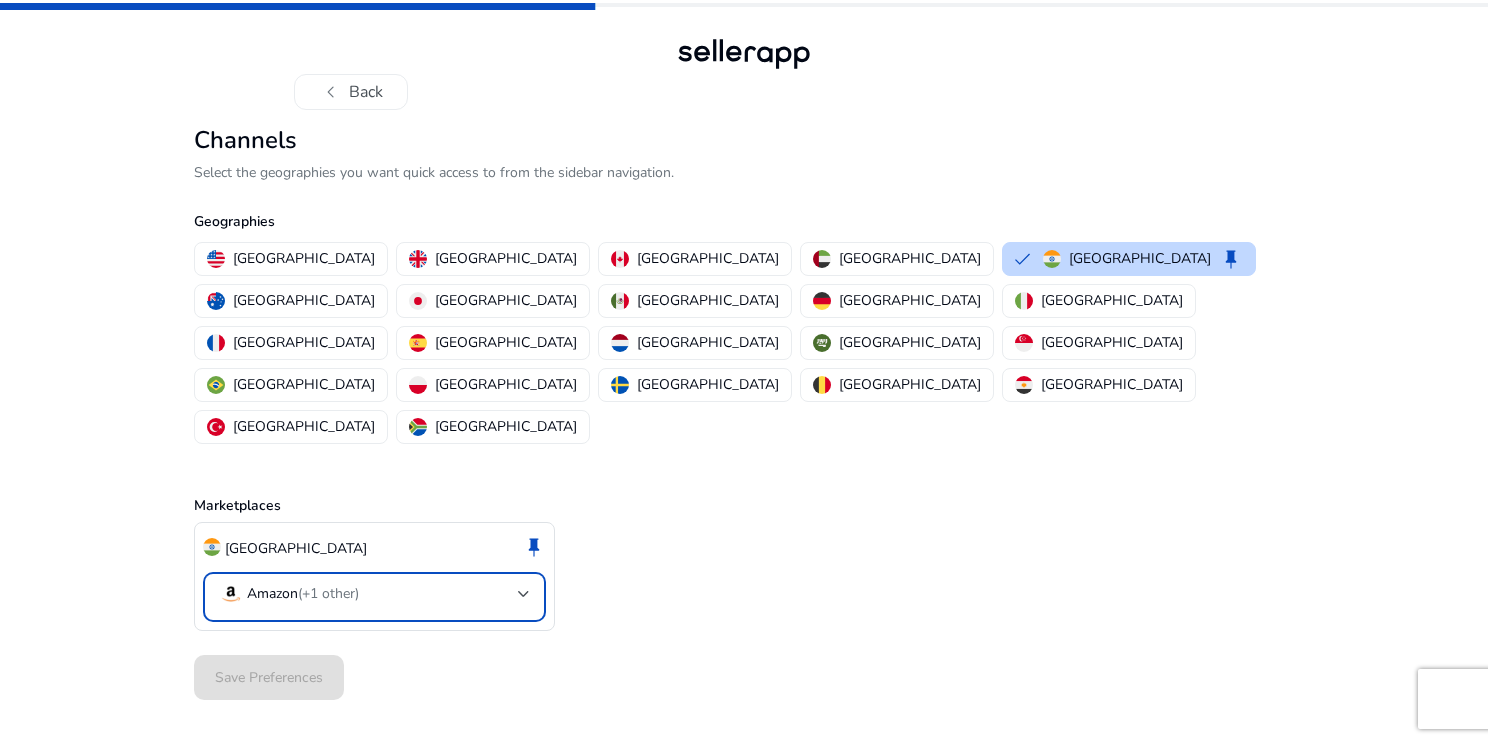 click on "Amazon   (+1 other)" at bounding box center [368, 594] 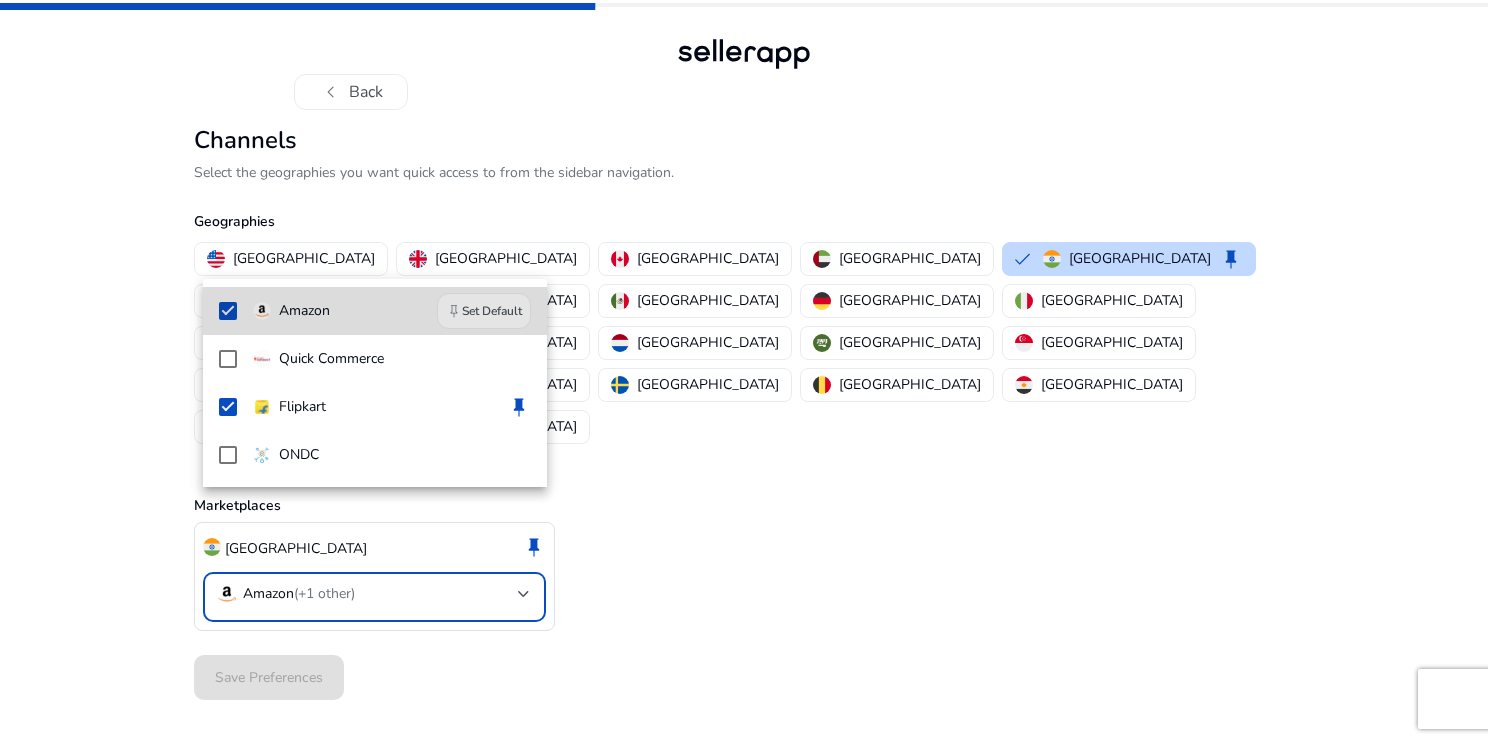 click on "Amazon   keep   Set Default" at bounding box center (392, 311) 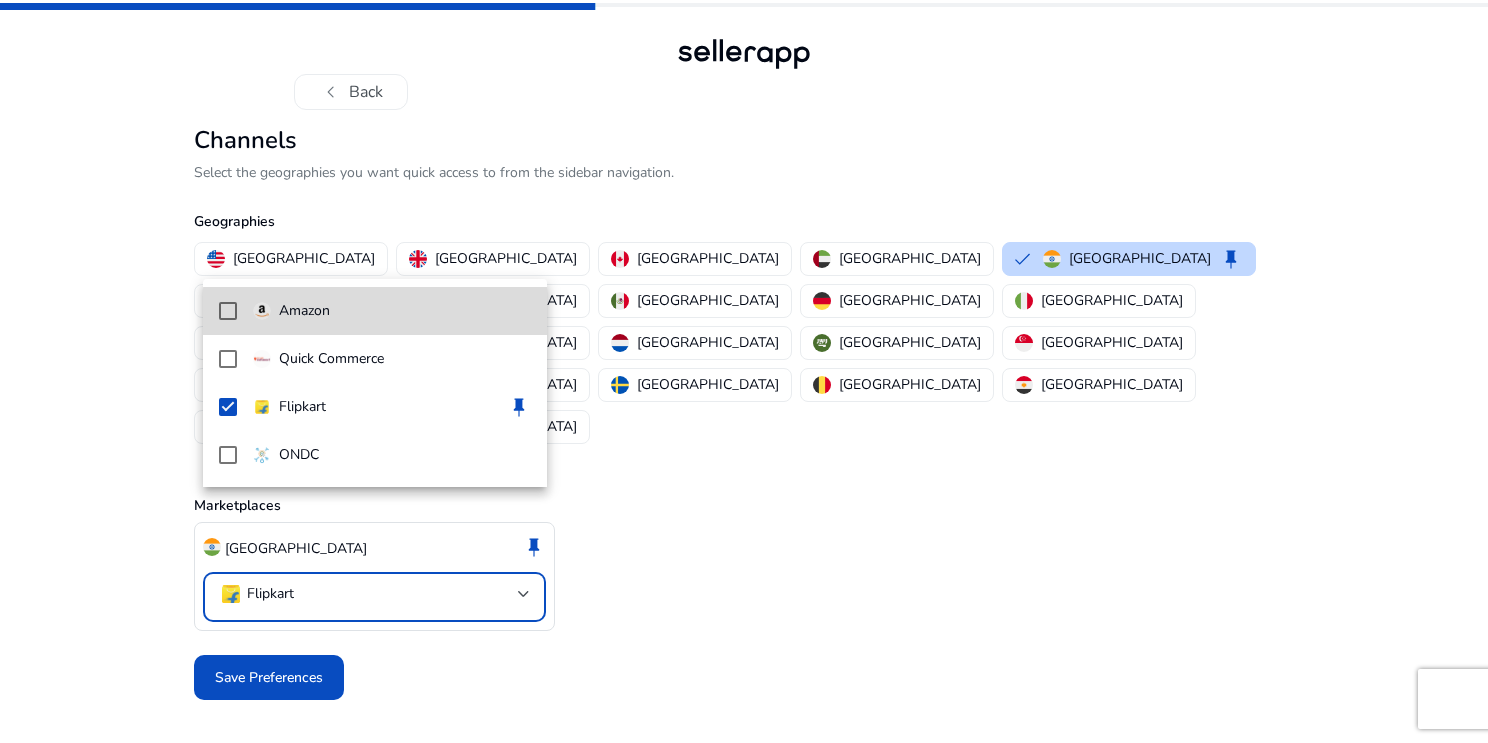 click on "Amazon" at bounding box center (392, 311) 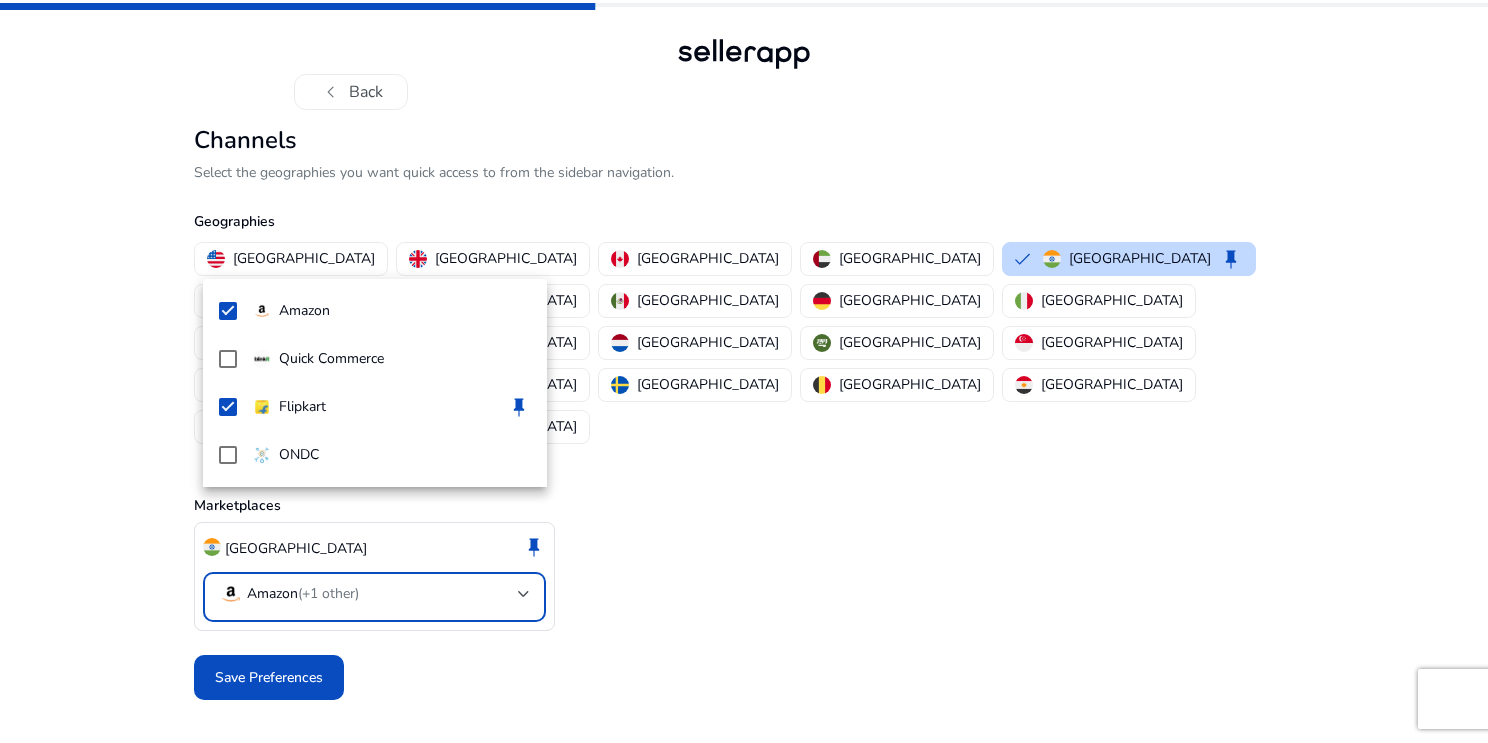 click at bounding box center (744, 371) 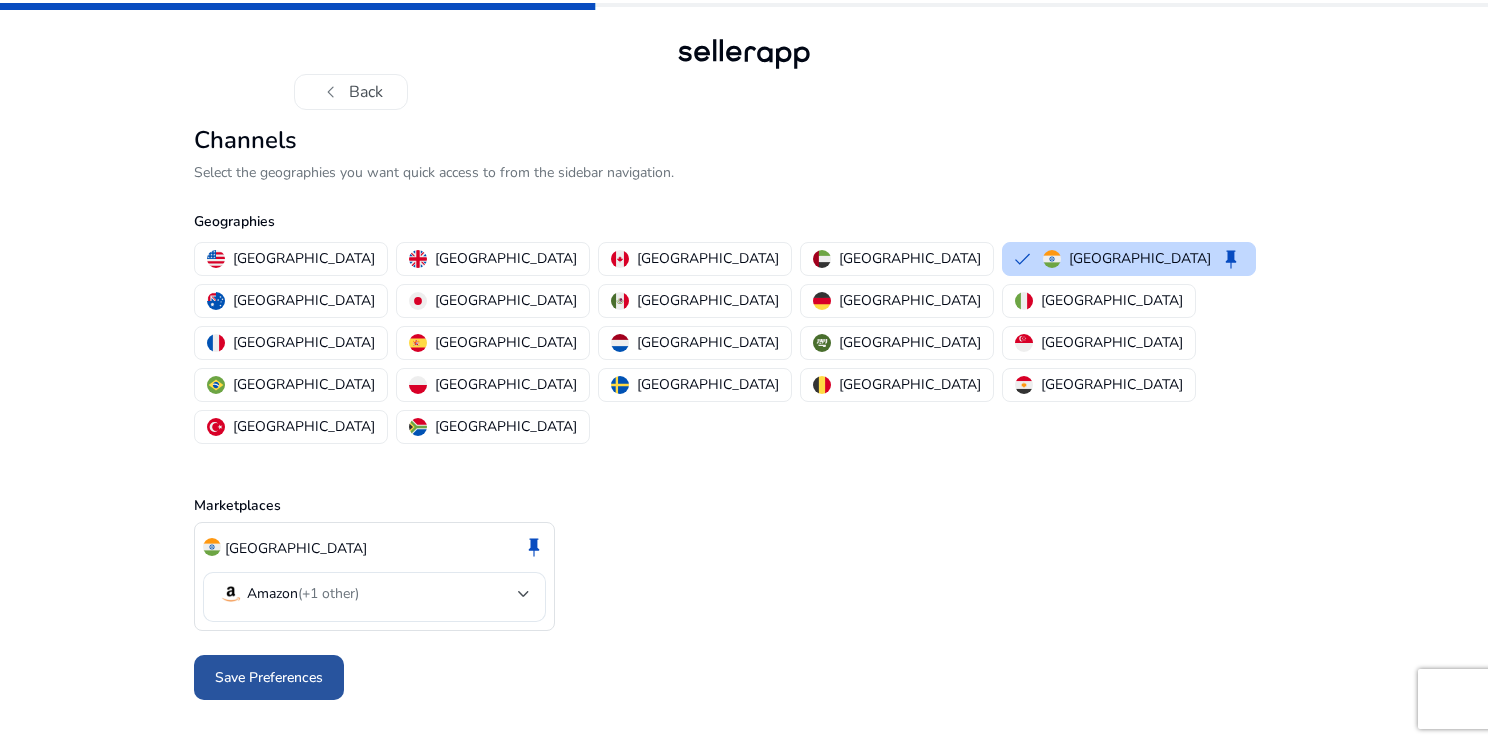 click on "Save Preferences" 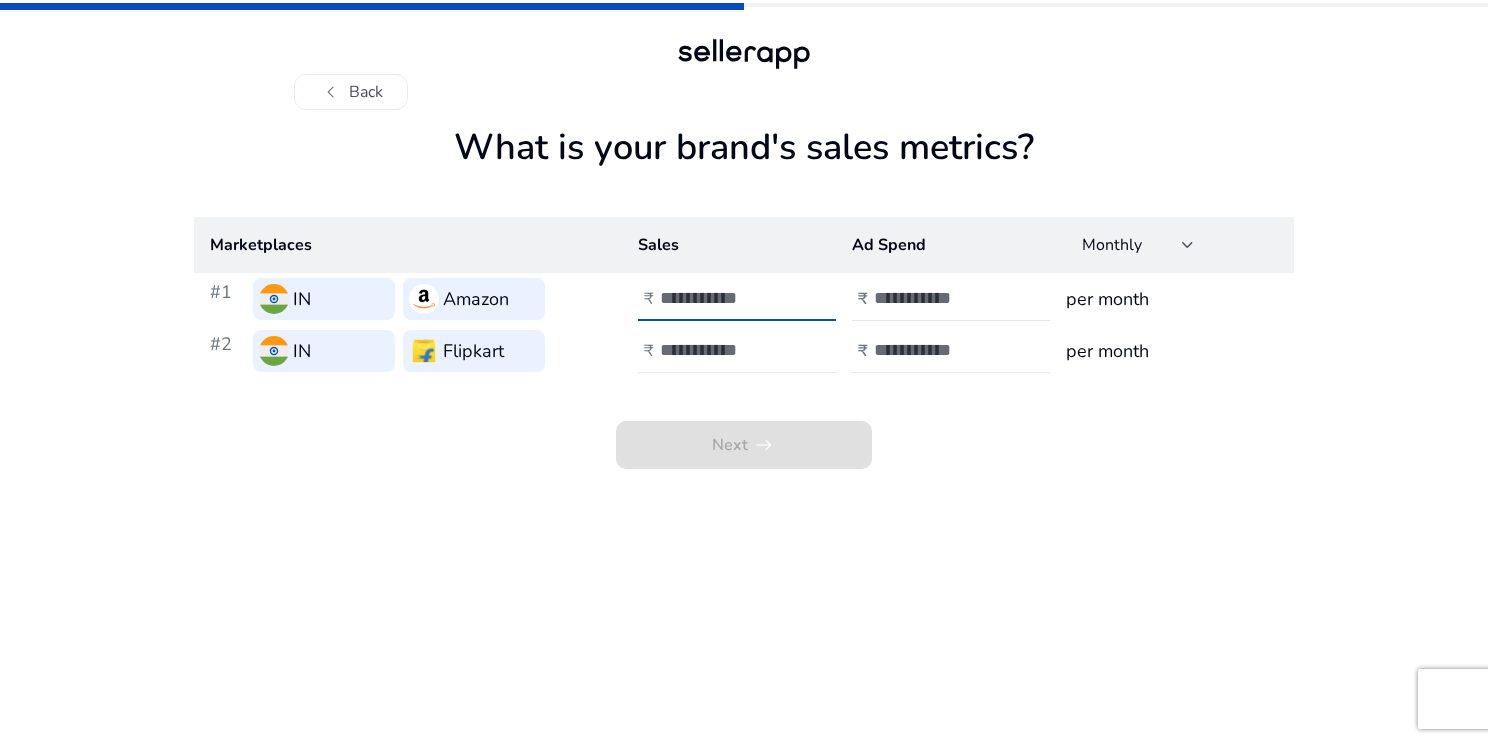 click at bounding box center [727, 298] 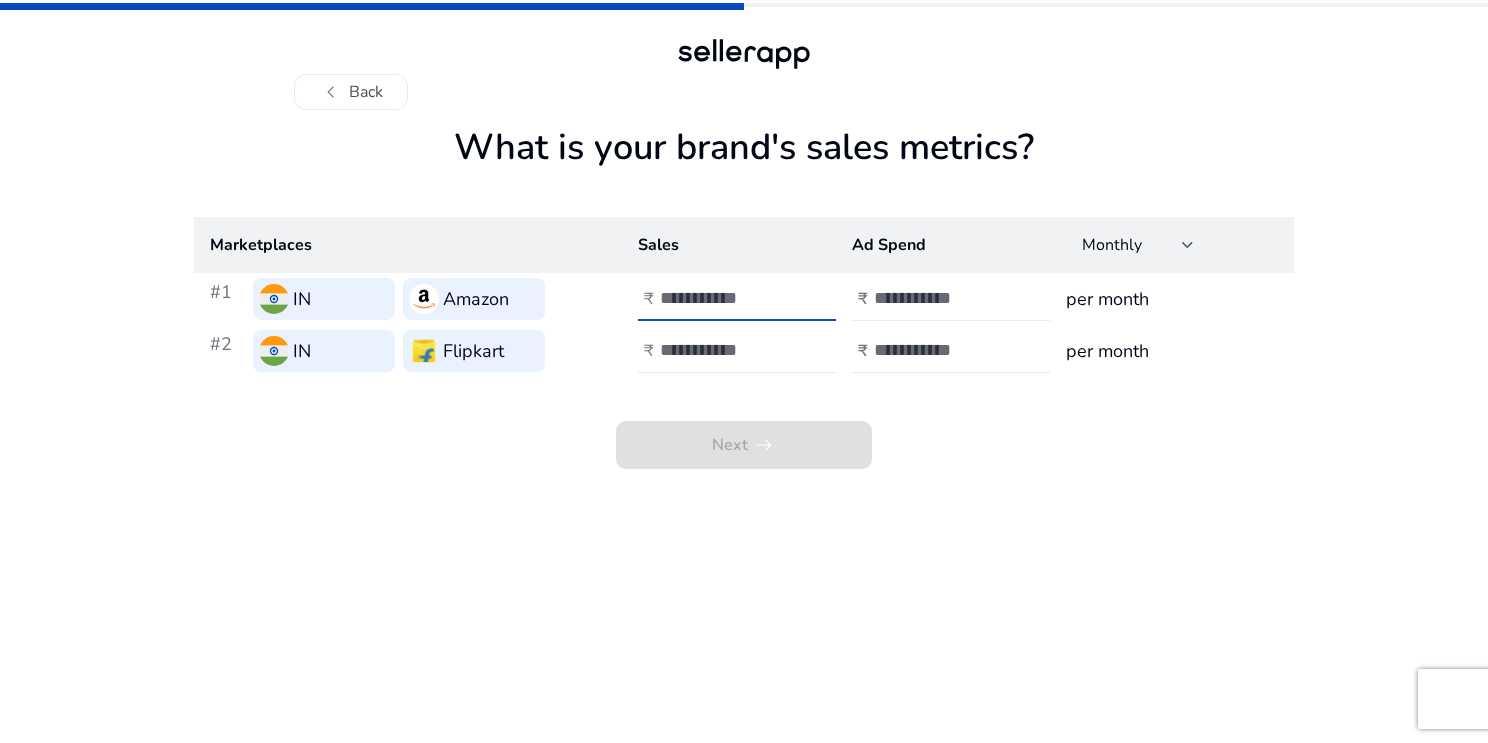 type on "*" 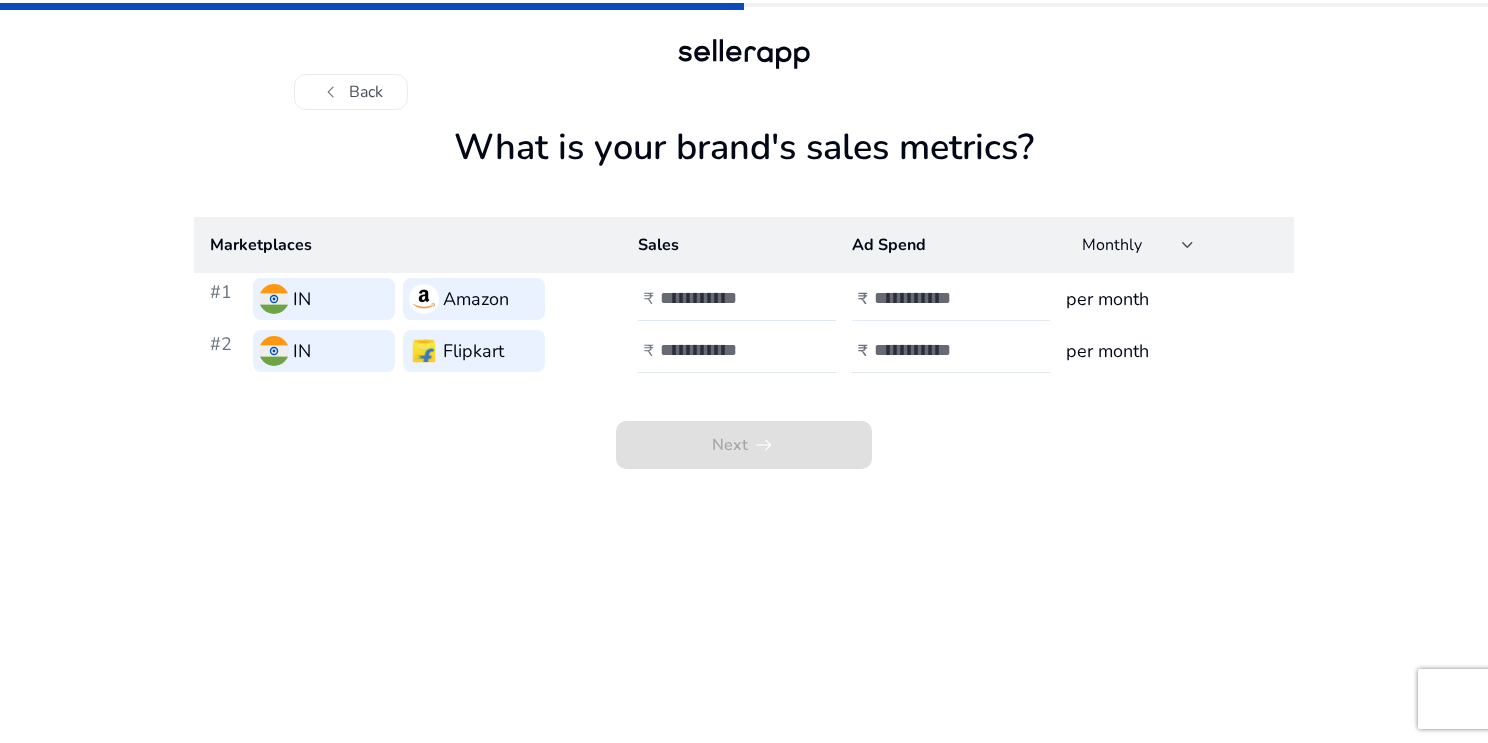 click 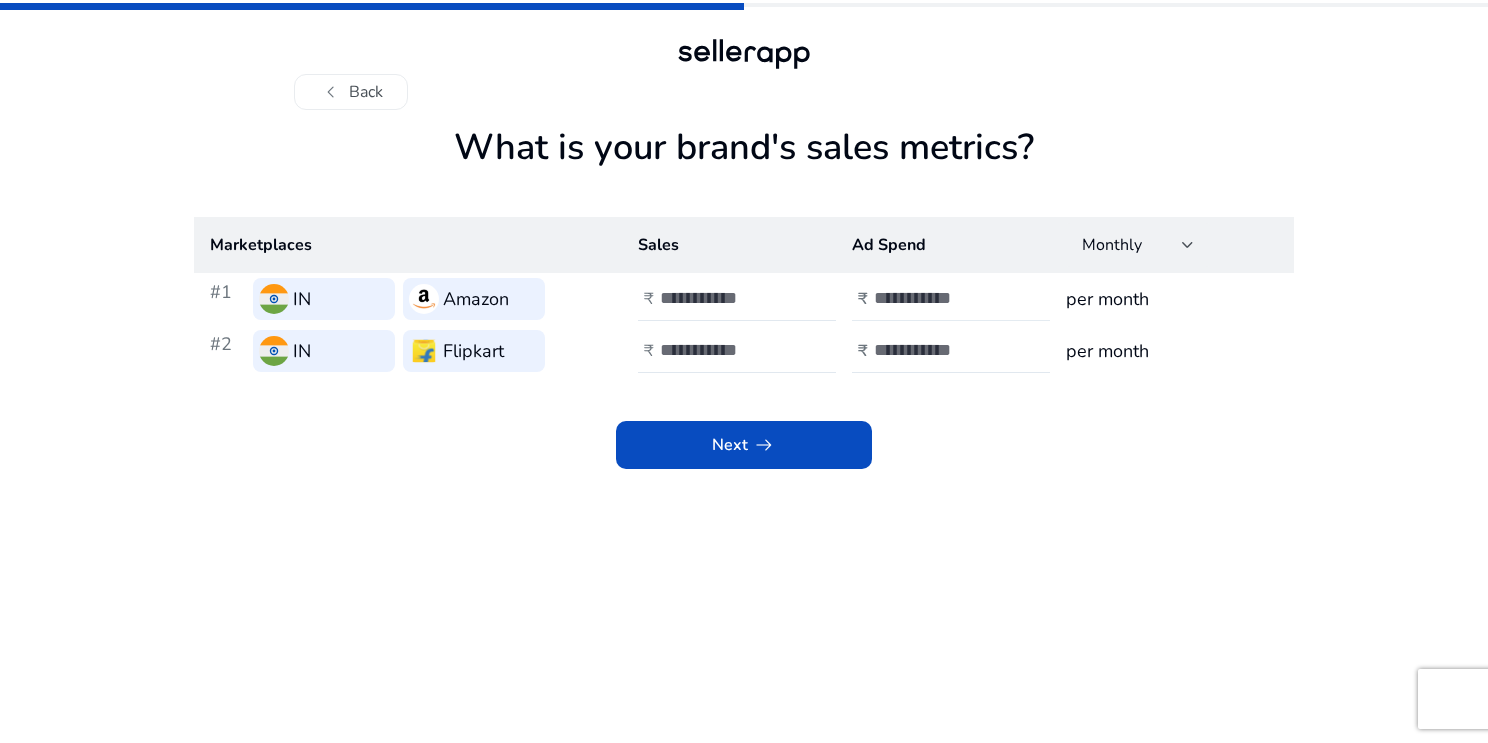 click 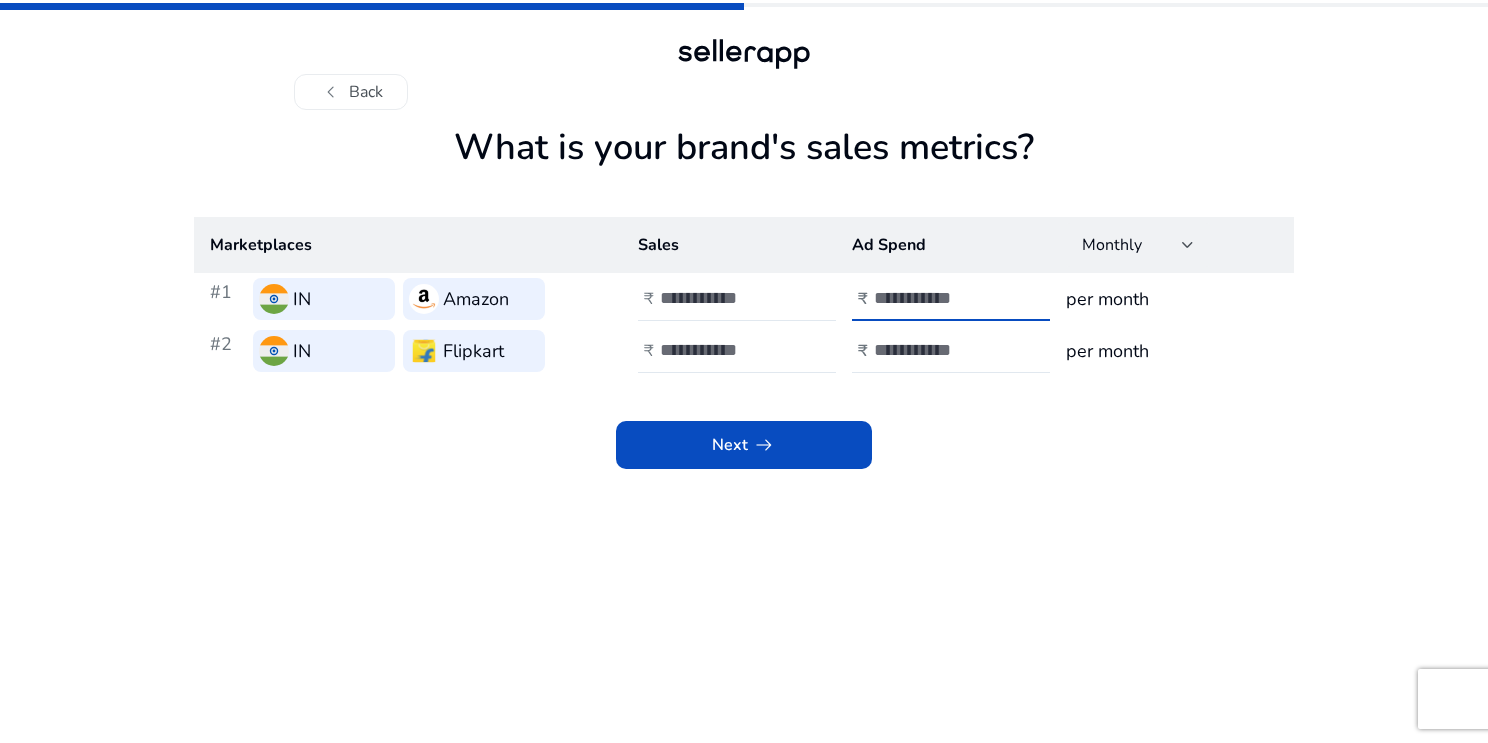 click on "***" at bounding box center [941, 298] 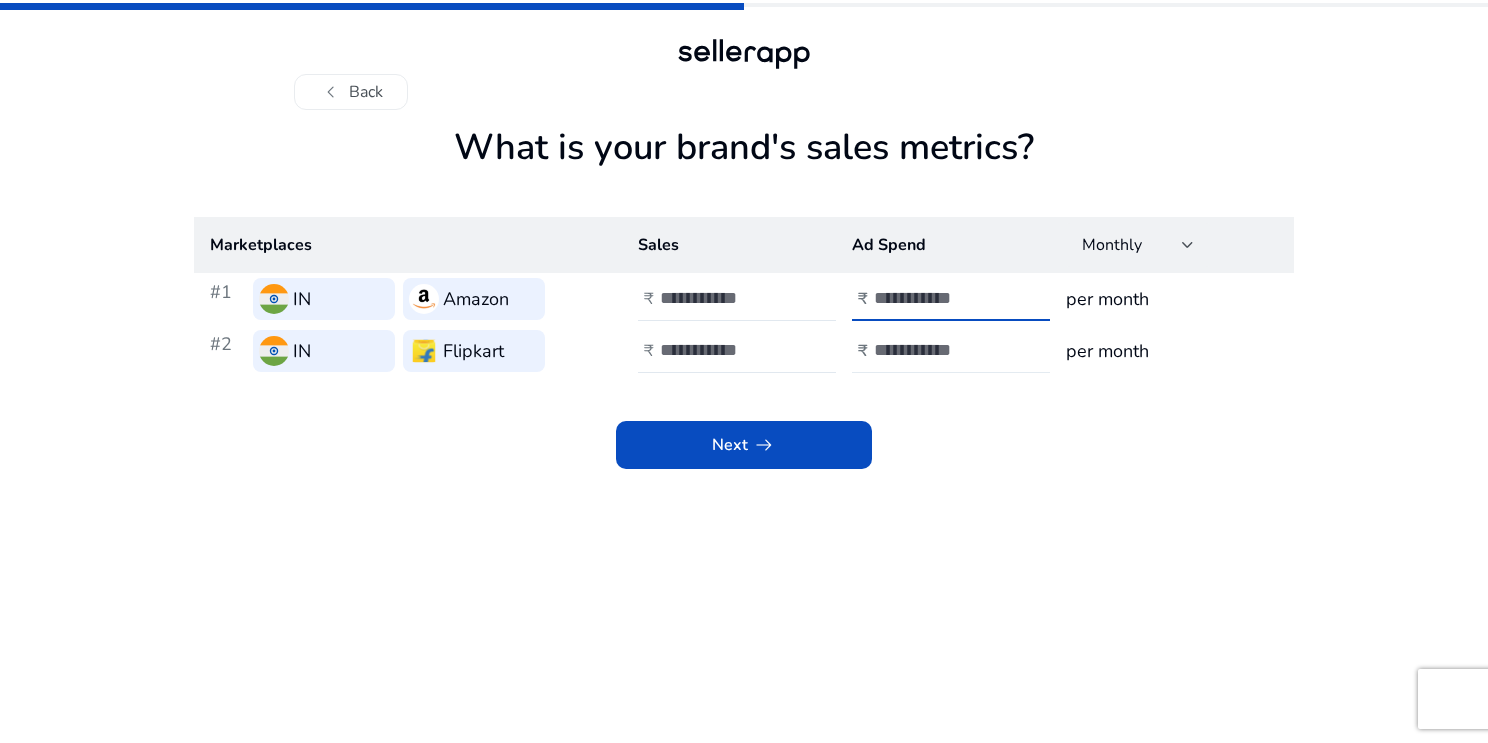 type on "****" 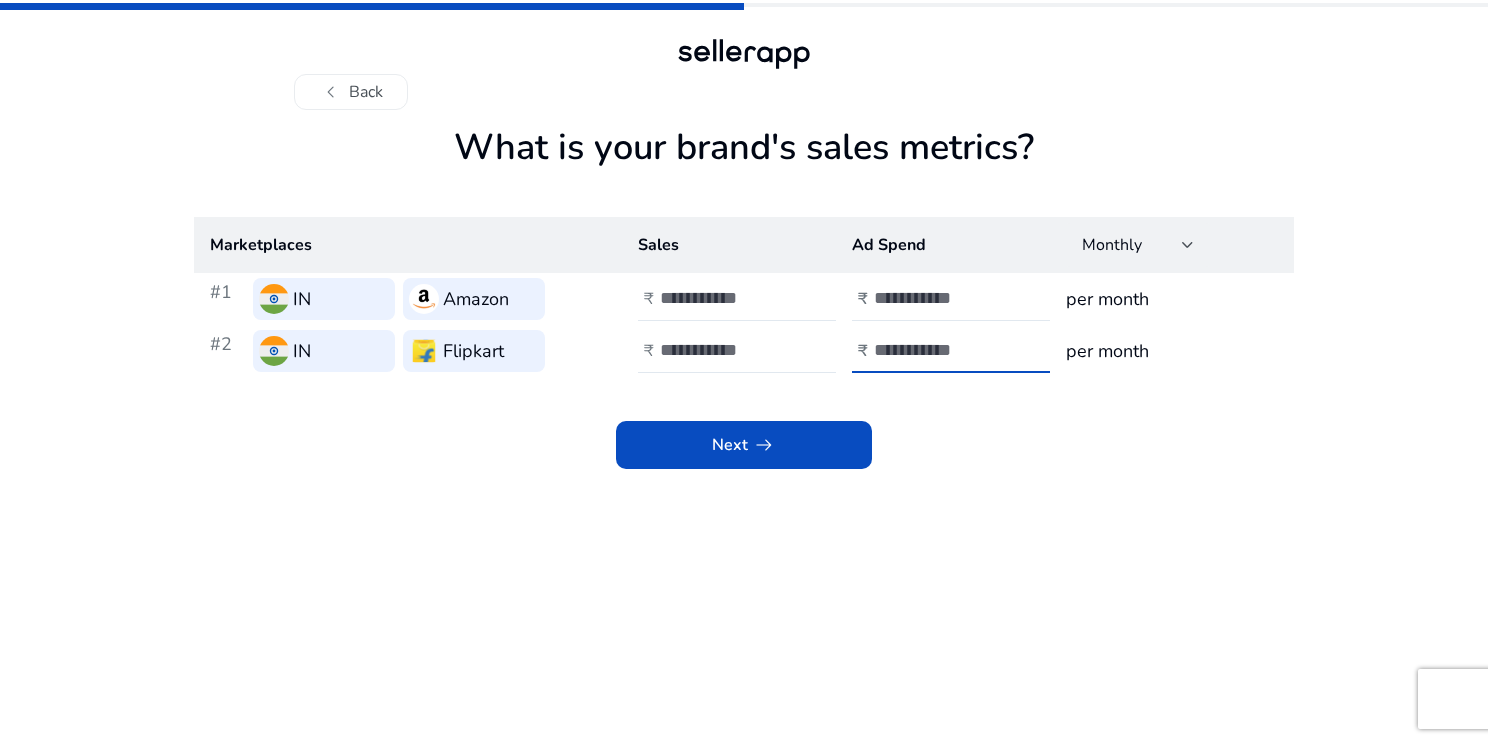 click at bounding box center [941, 350] 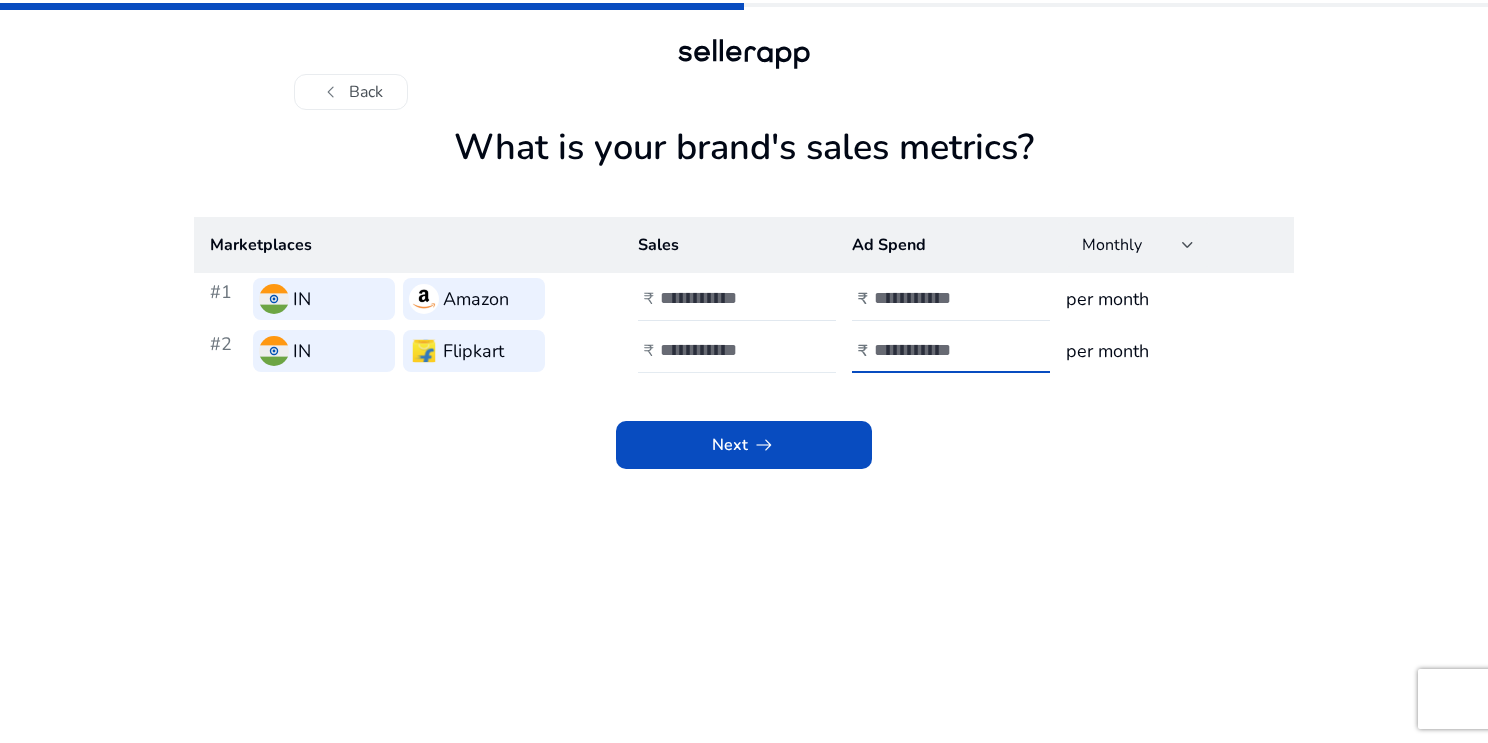 type on "****" 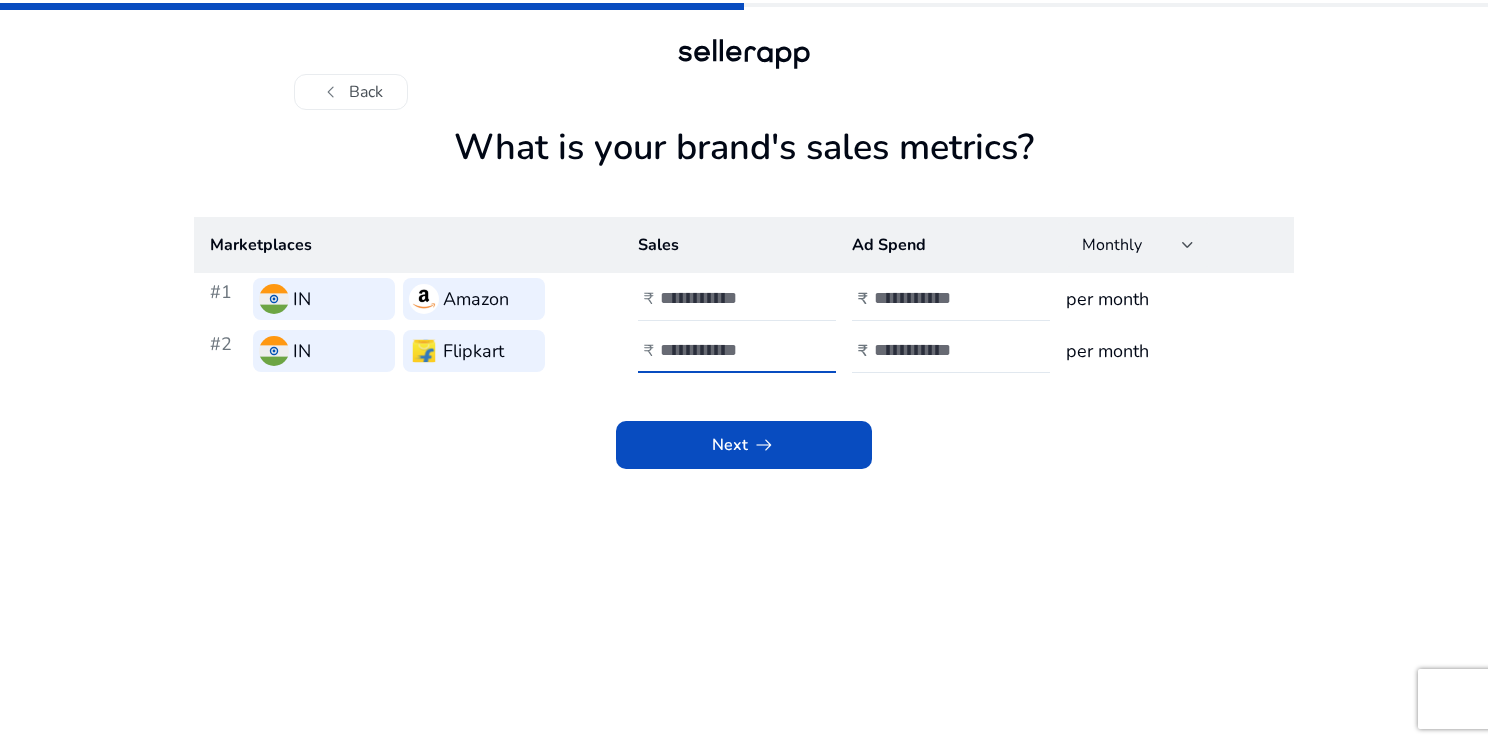 type on "**" 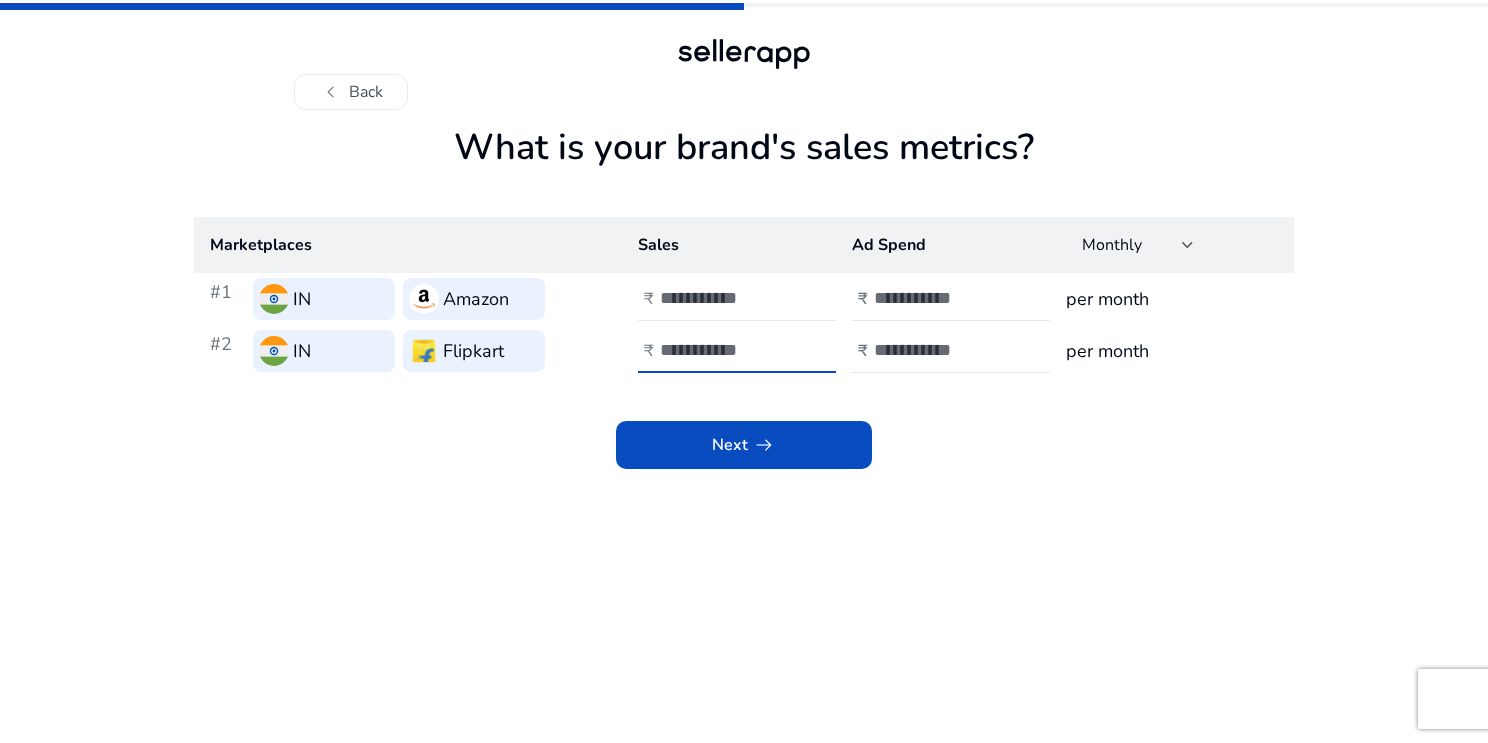 type on "*" 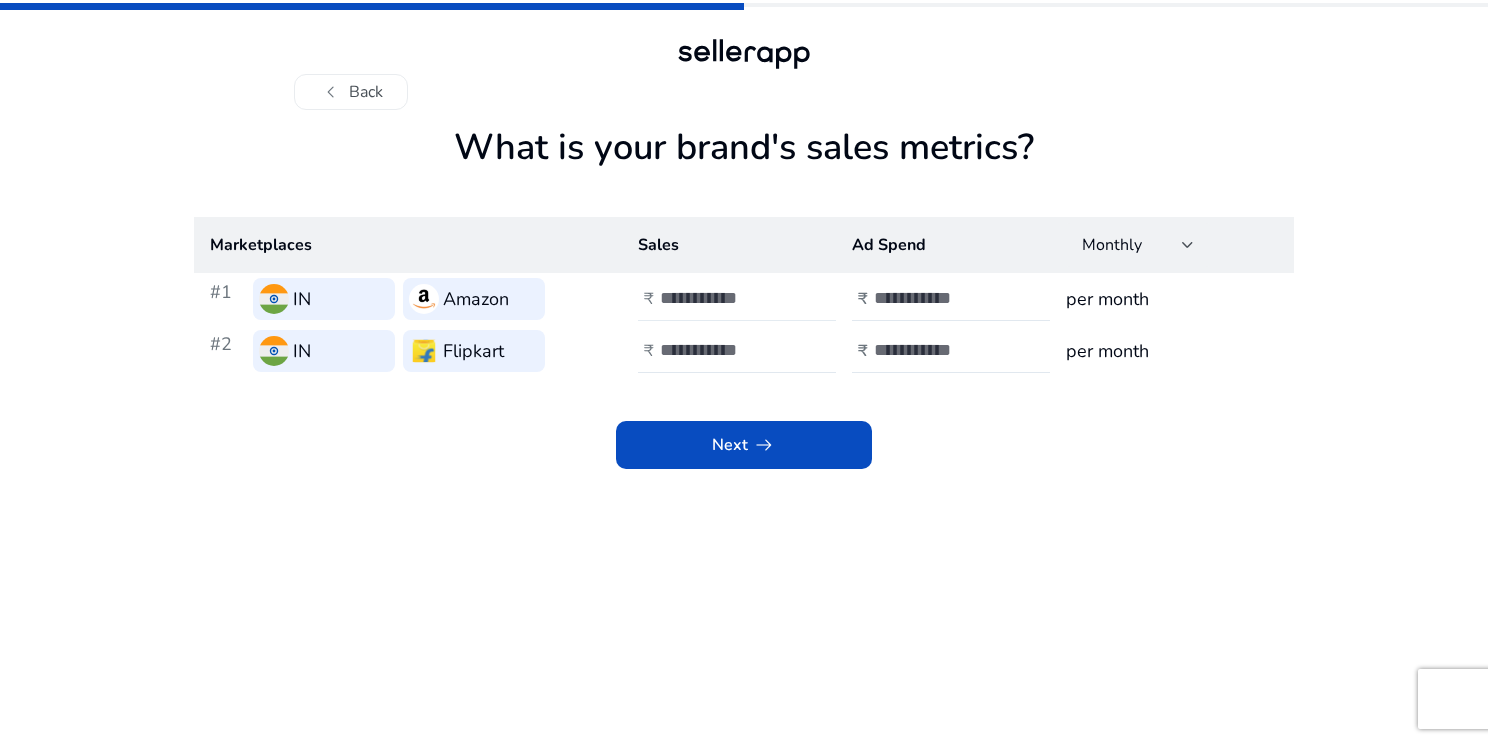 click on "*" 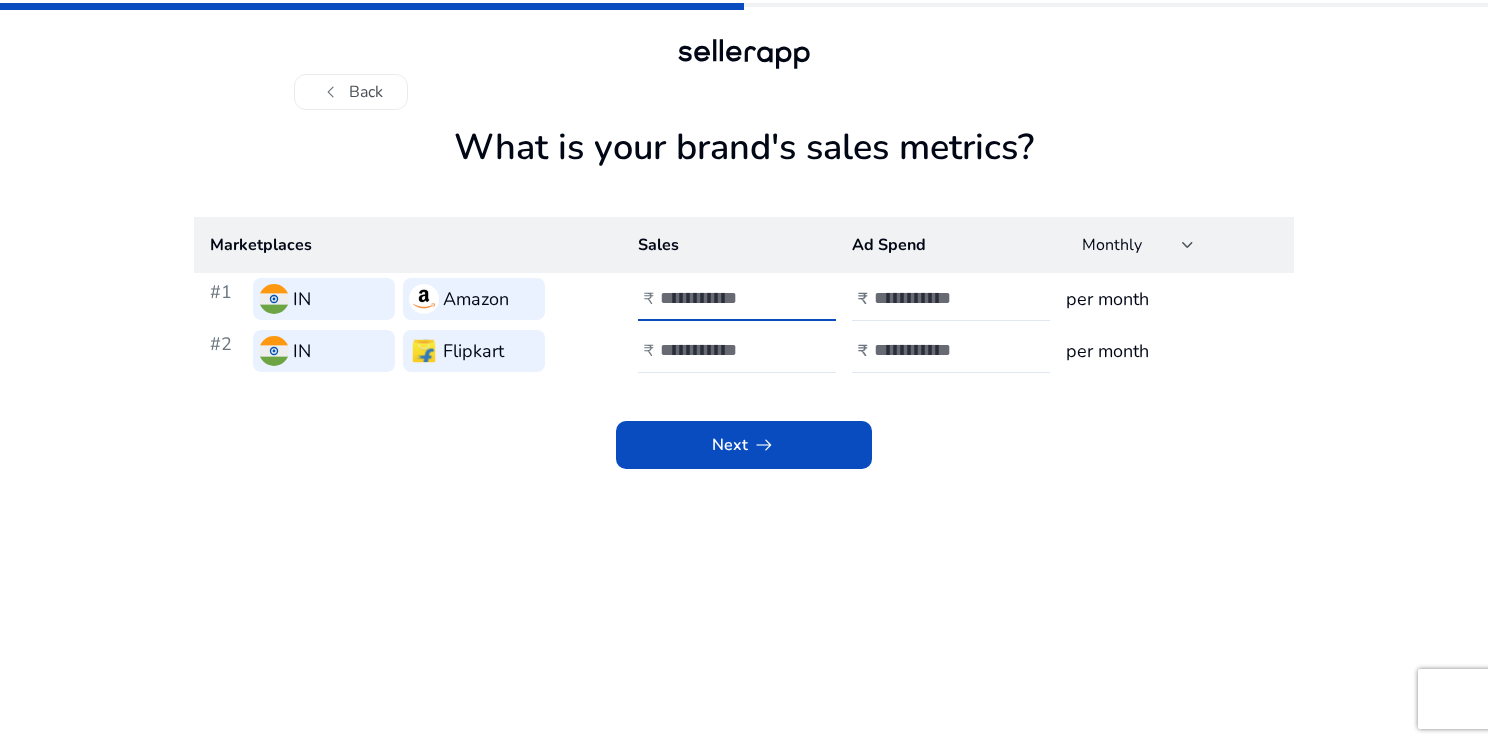 click on "***" at bounding box center (727, 298) 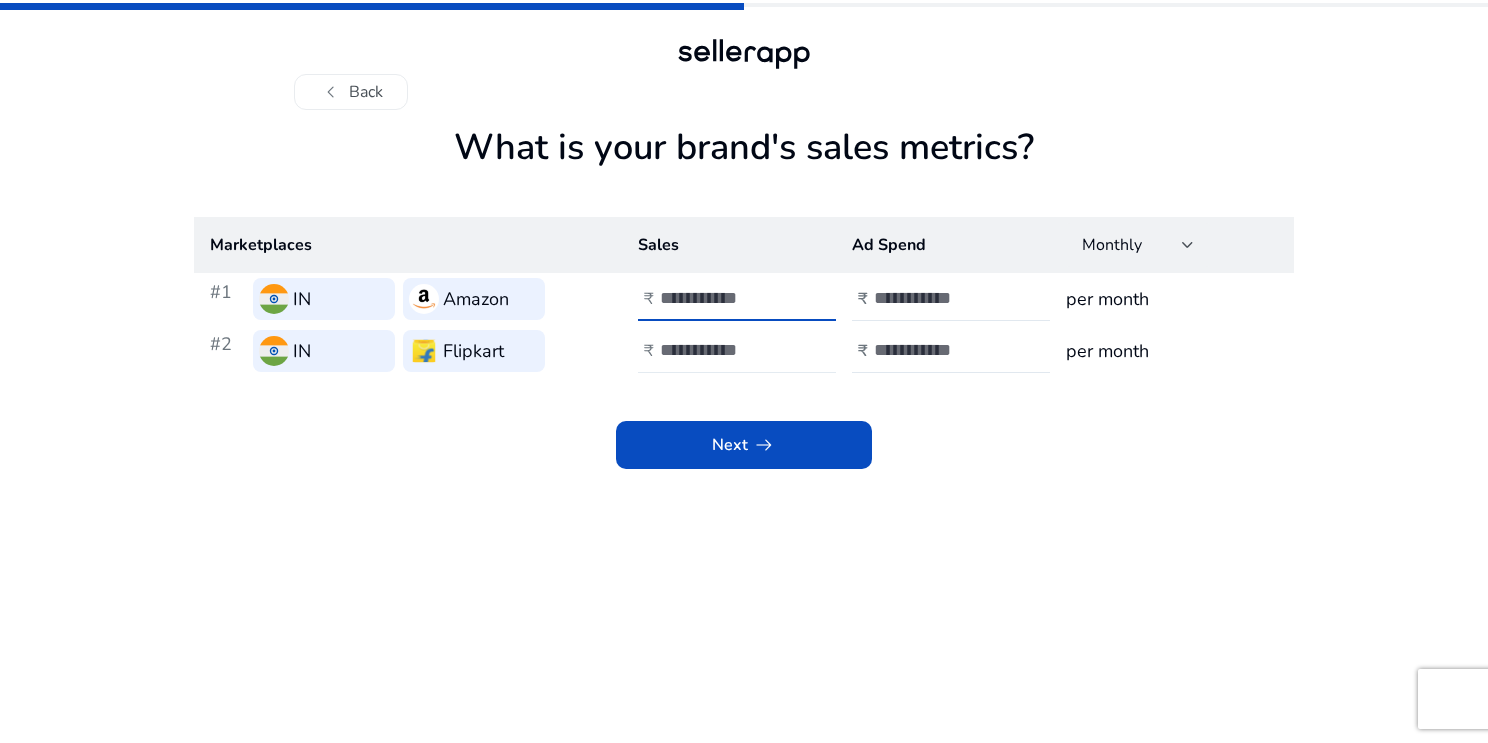 type on "***" 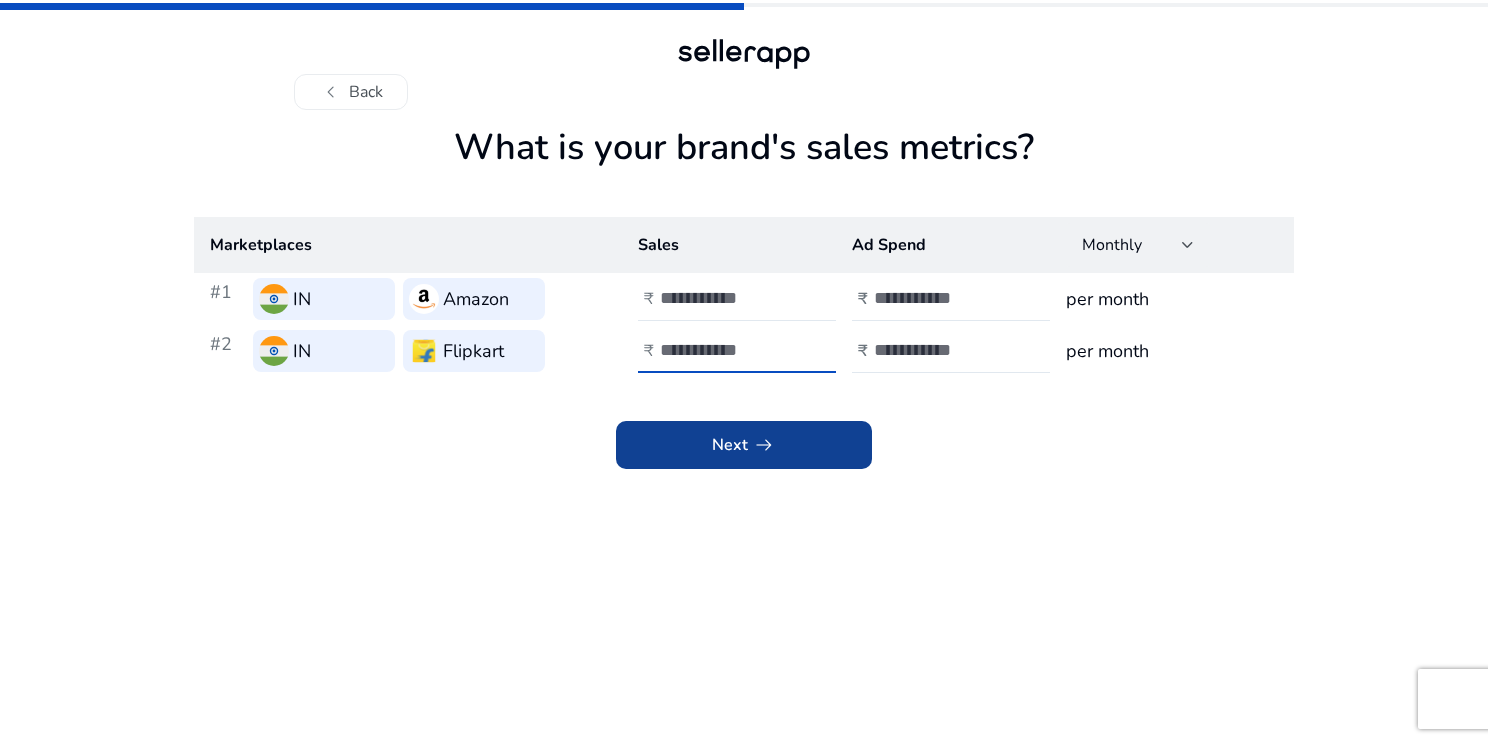 type on "***" 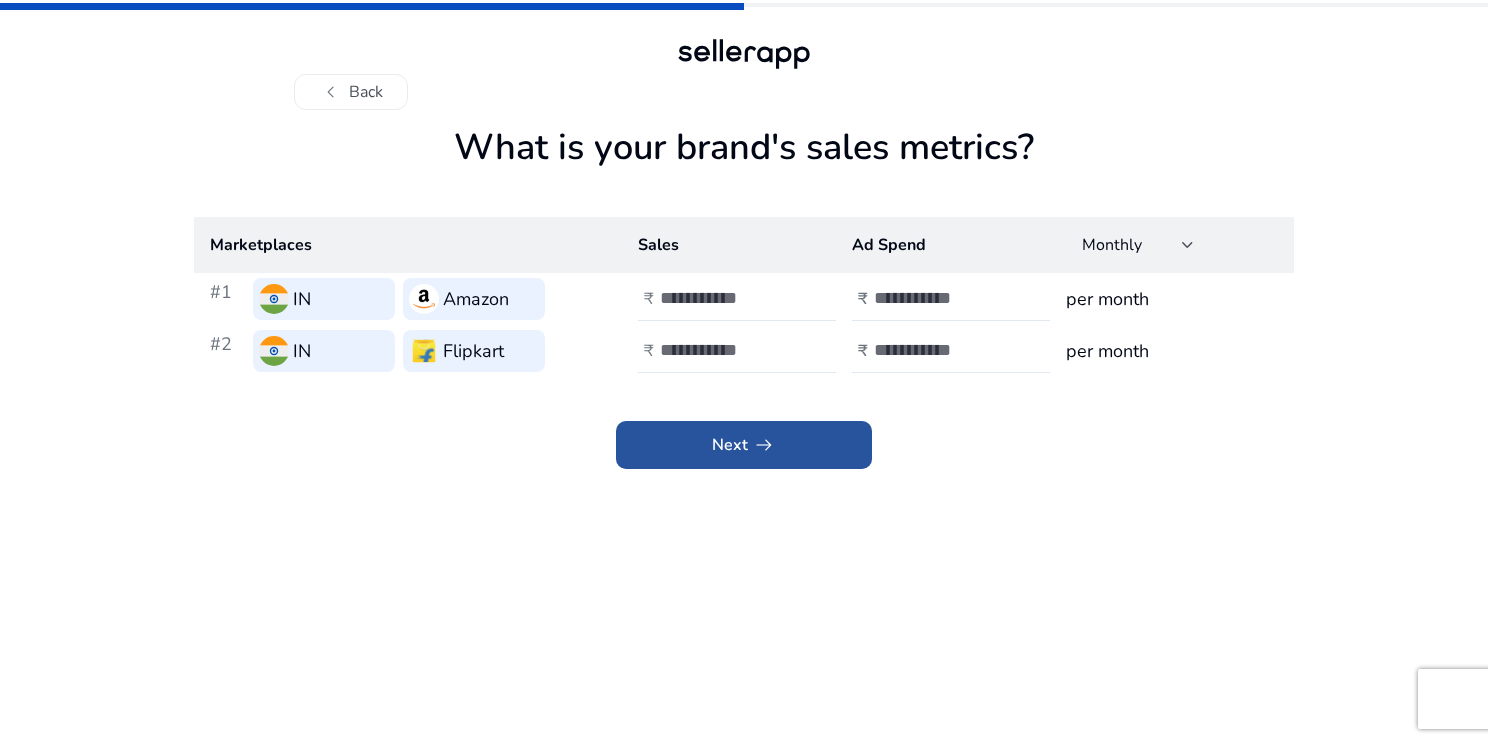 click 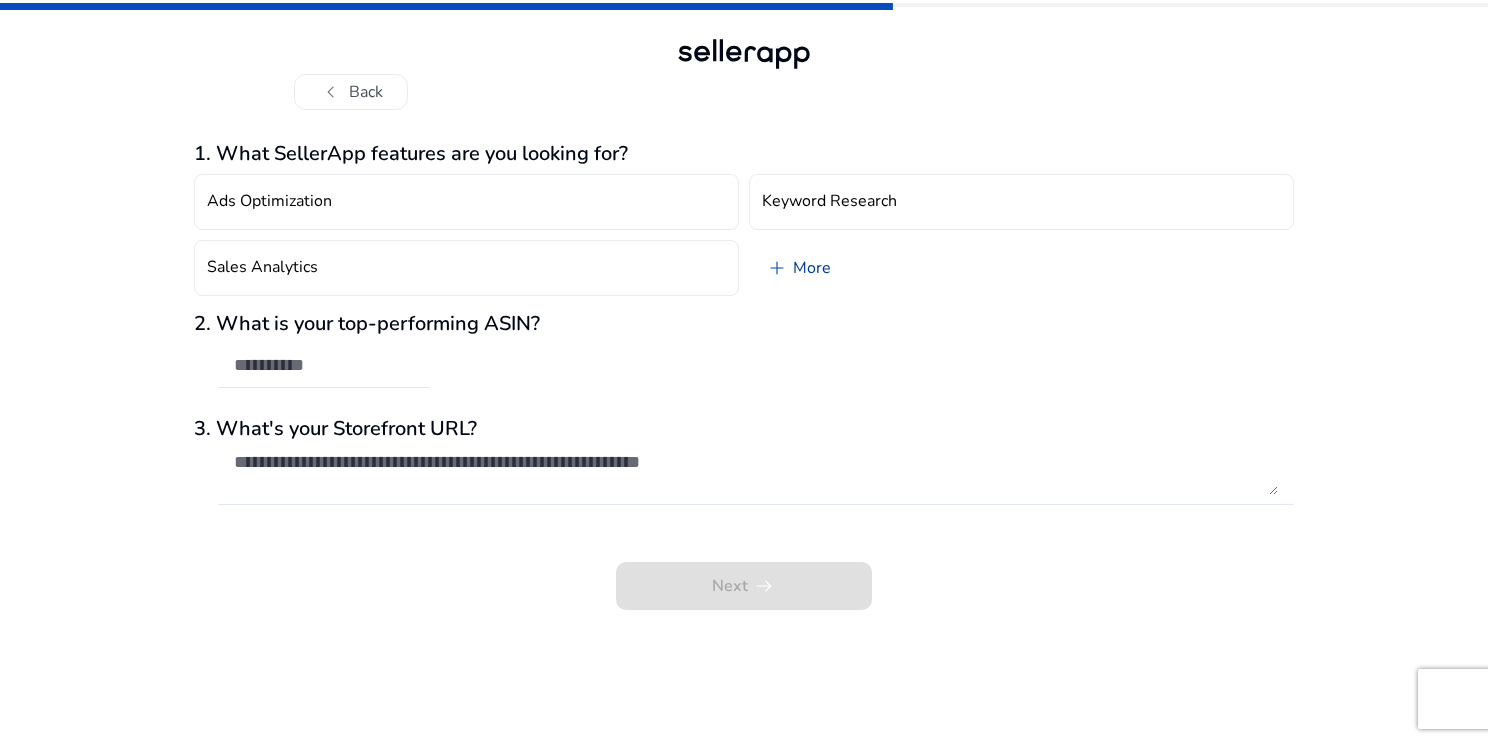 click on "add   More" 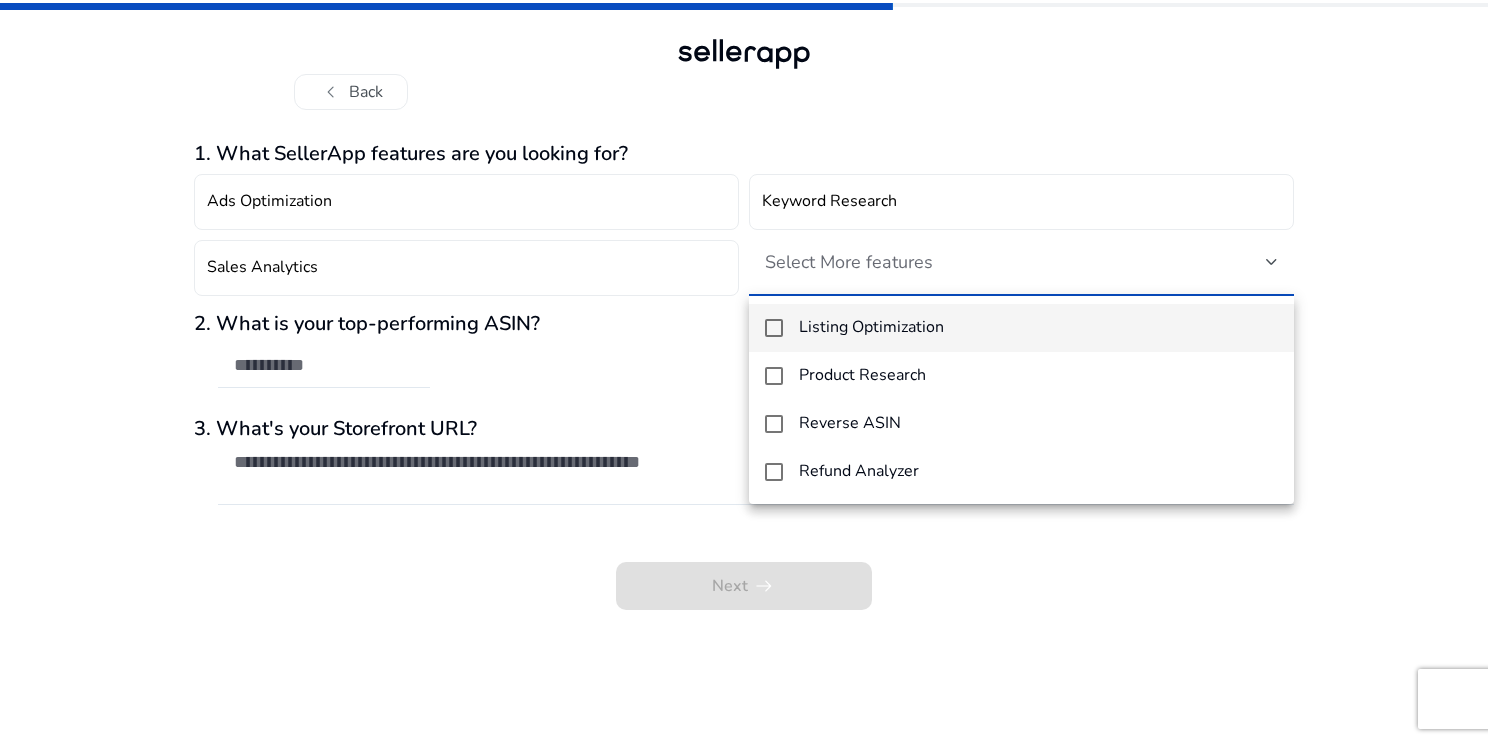 click at bounding box center (744, 371) 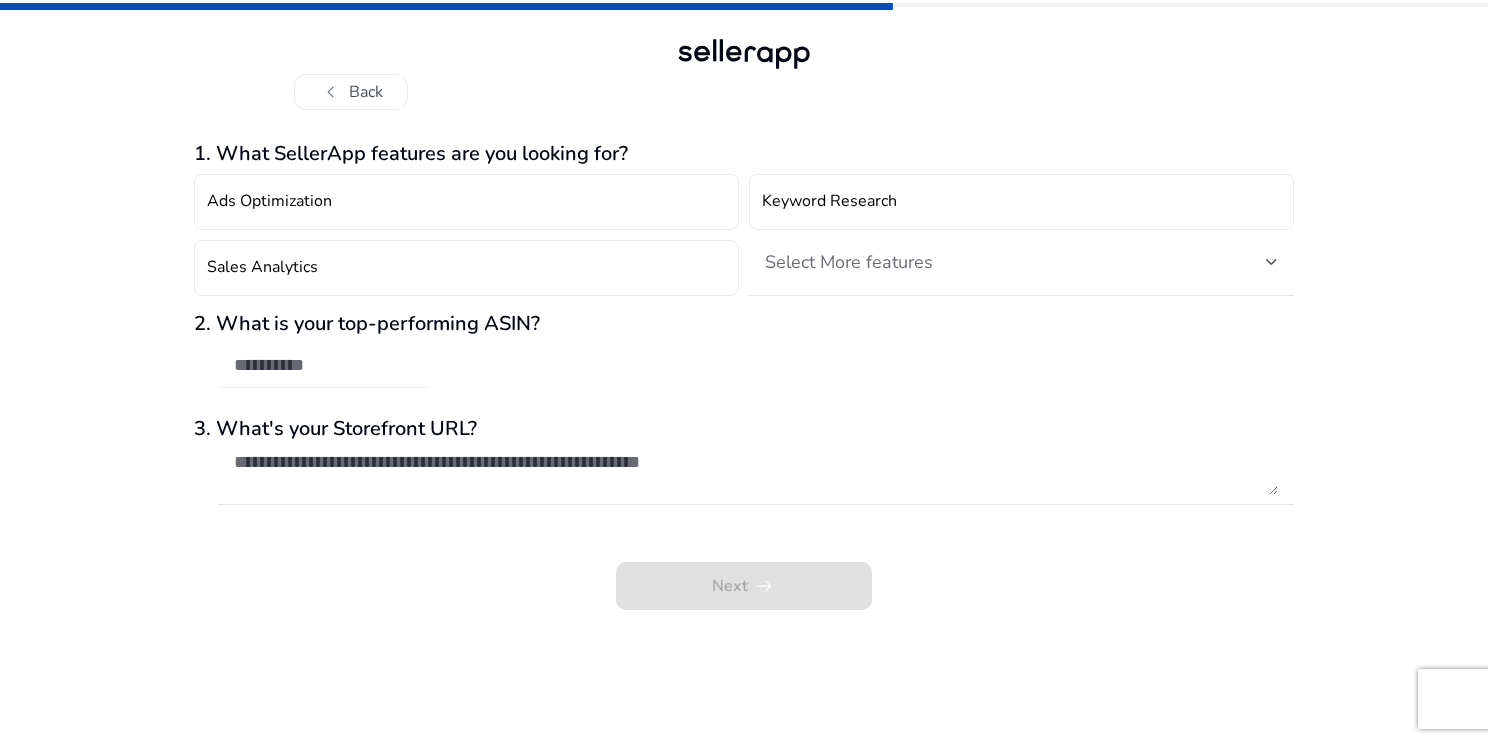 click at bounding box center (324, 365) 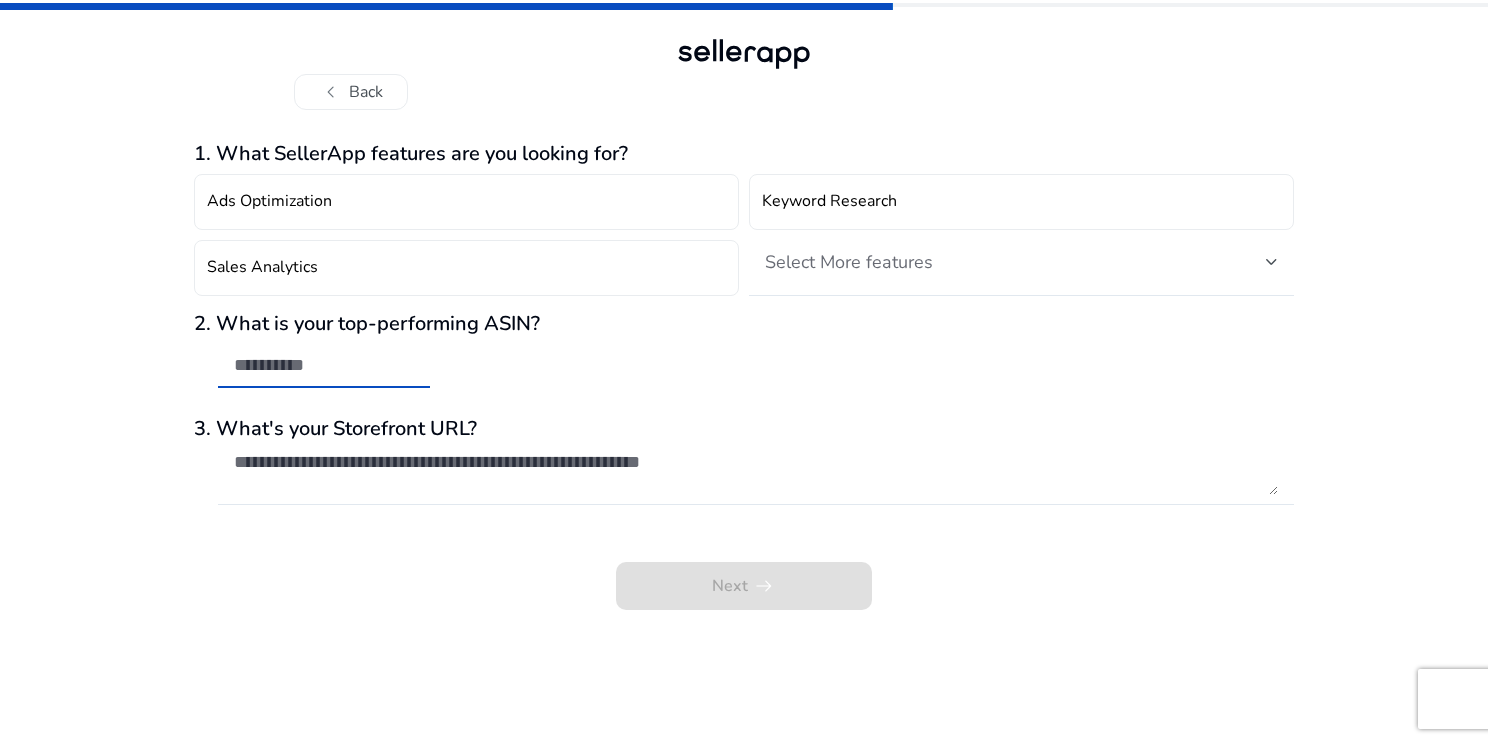 click at bounding box center [324, 365] 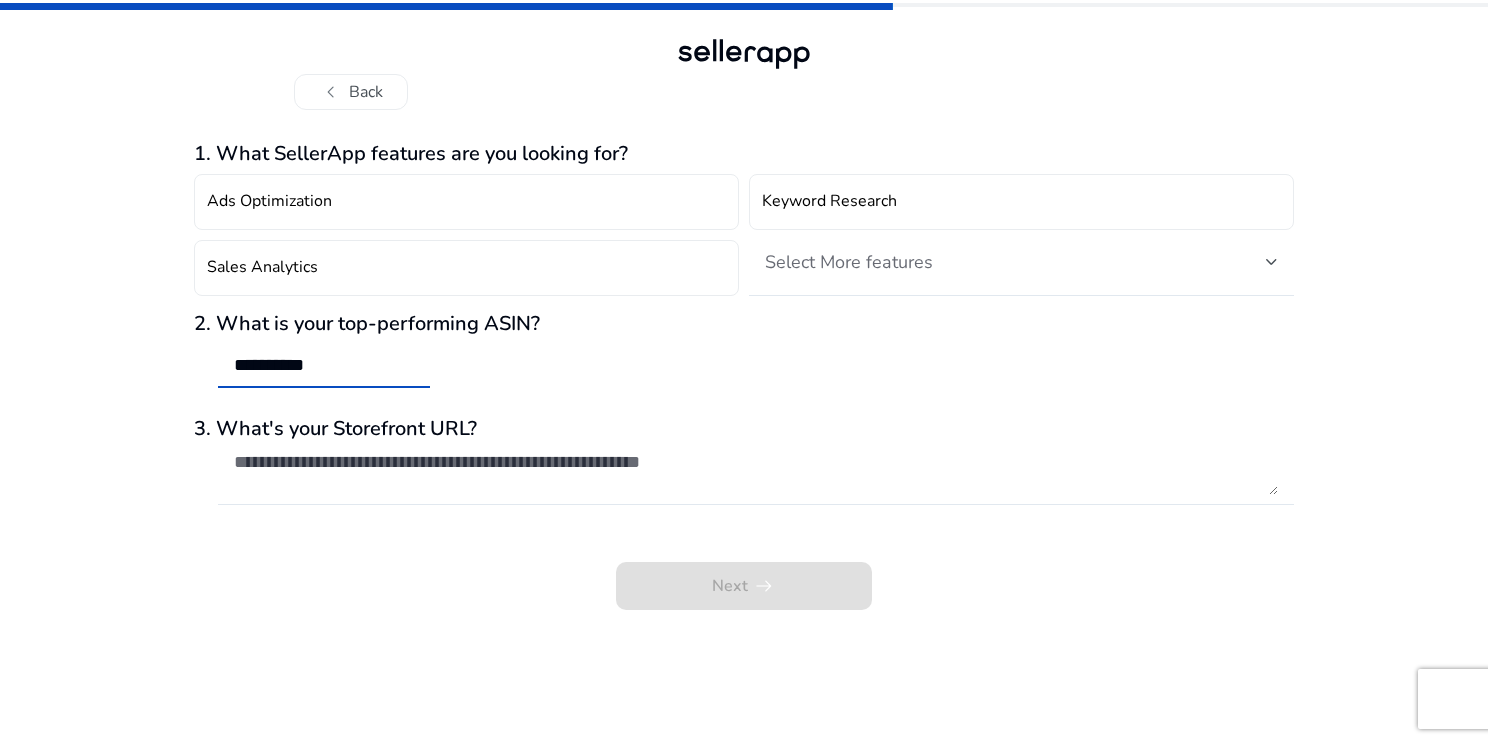 type on "**********" 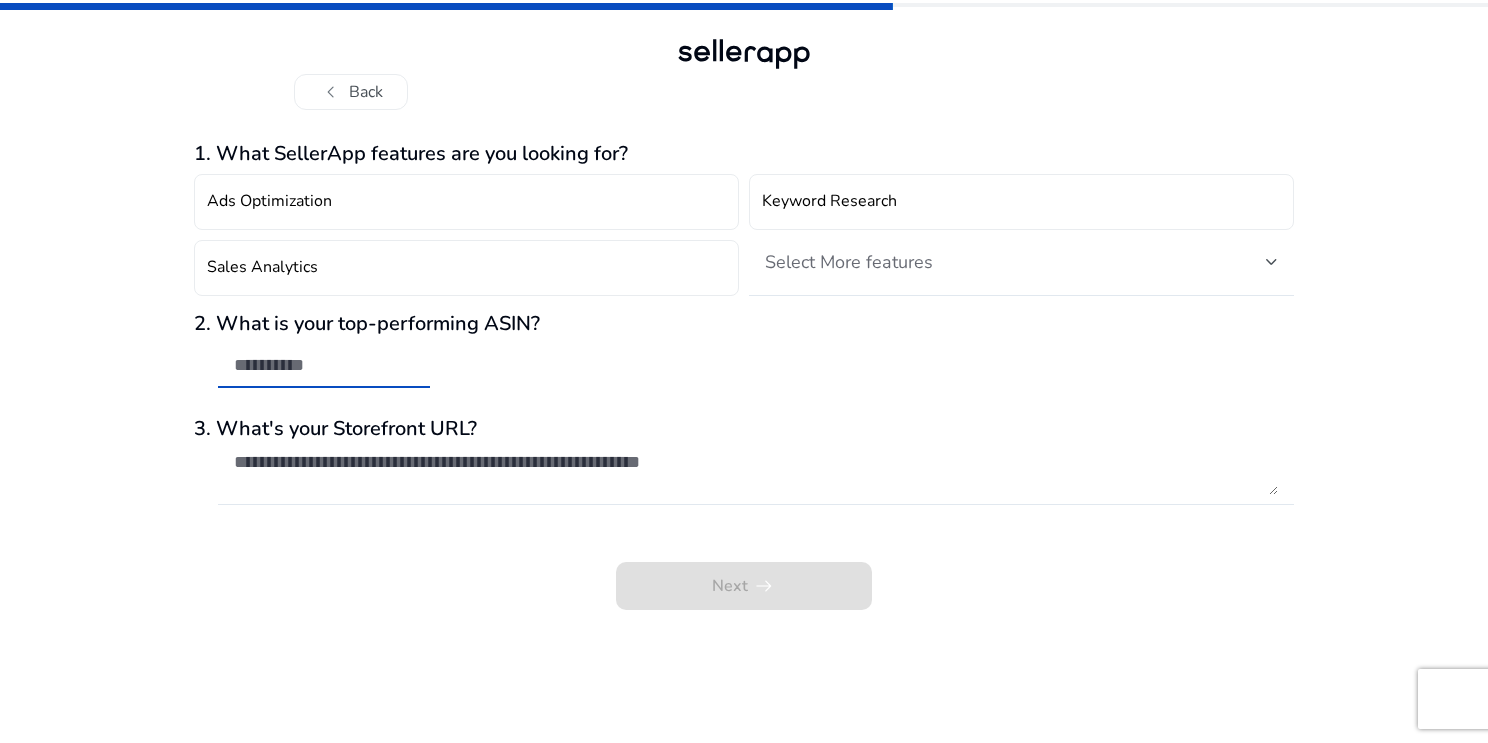 paste on "**********" 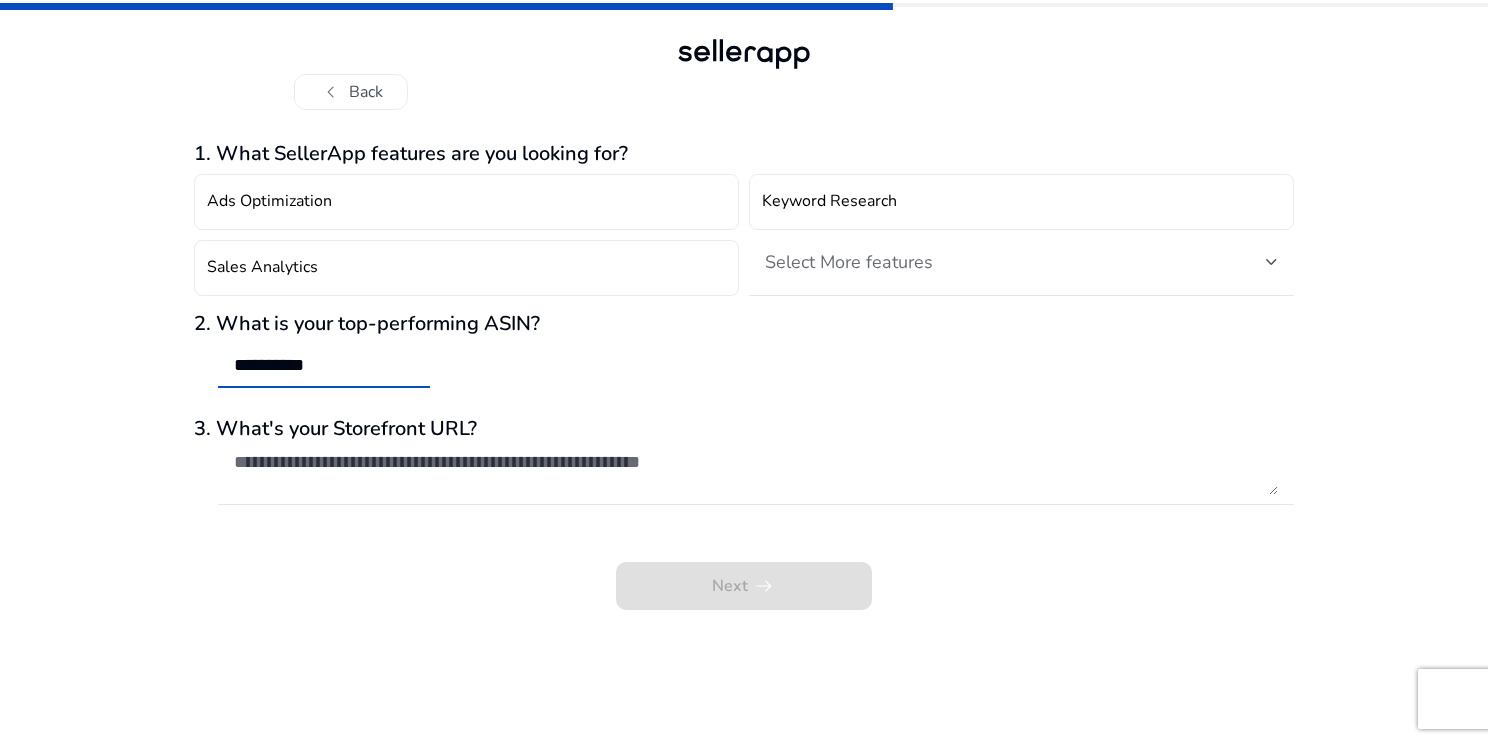 type on "**********" 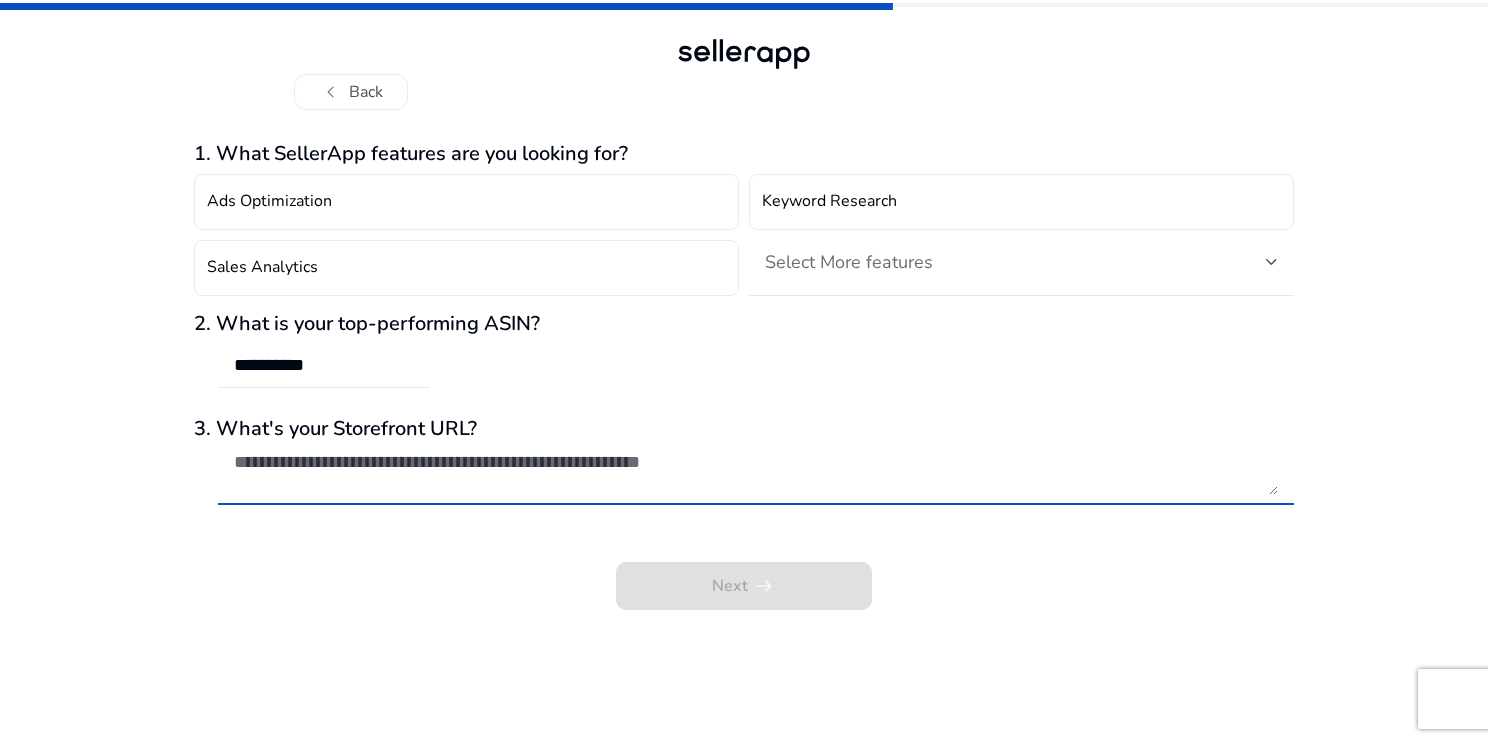 click at bounding box center (756, 473) 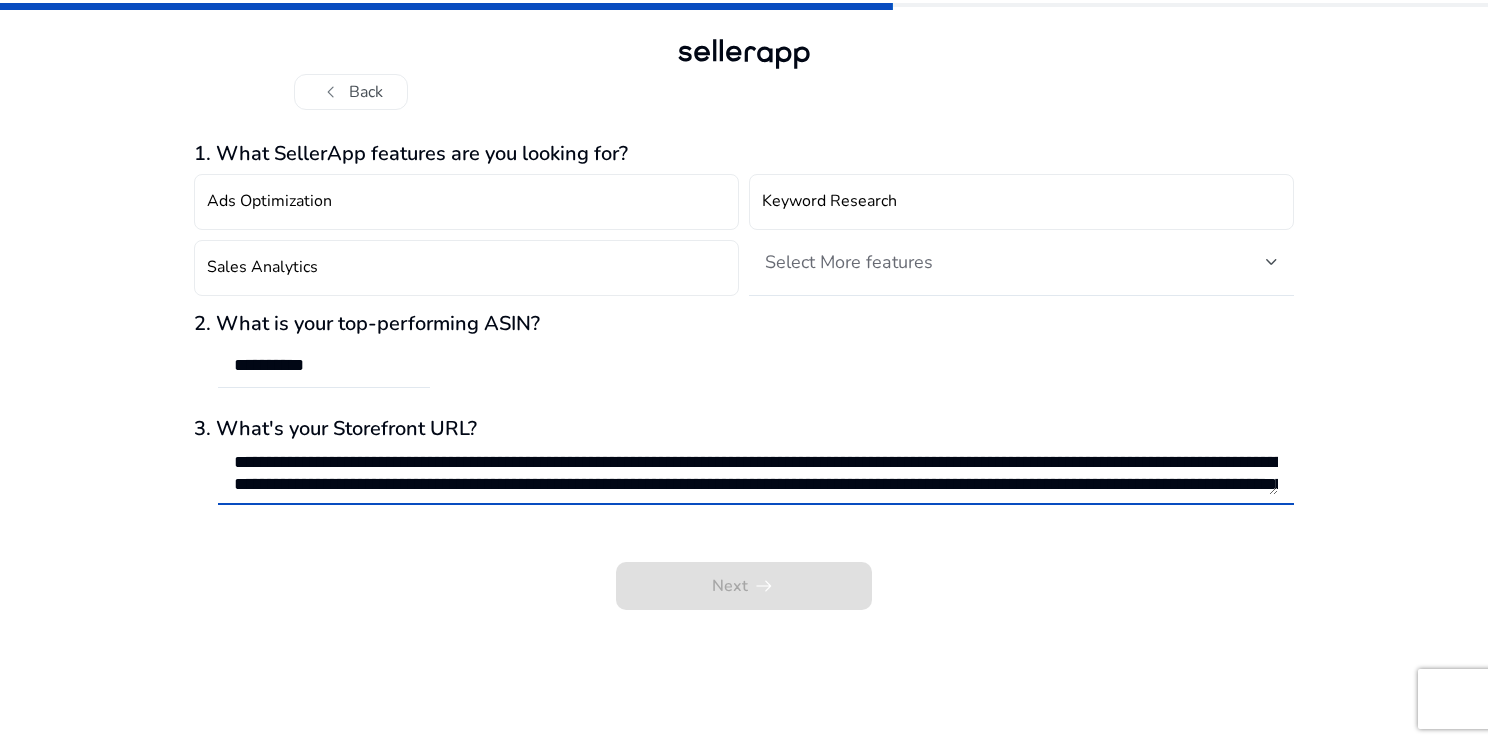 scroll, scrollTop: 67, scrollLeft: 0, axis: vertical 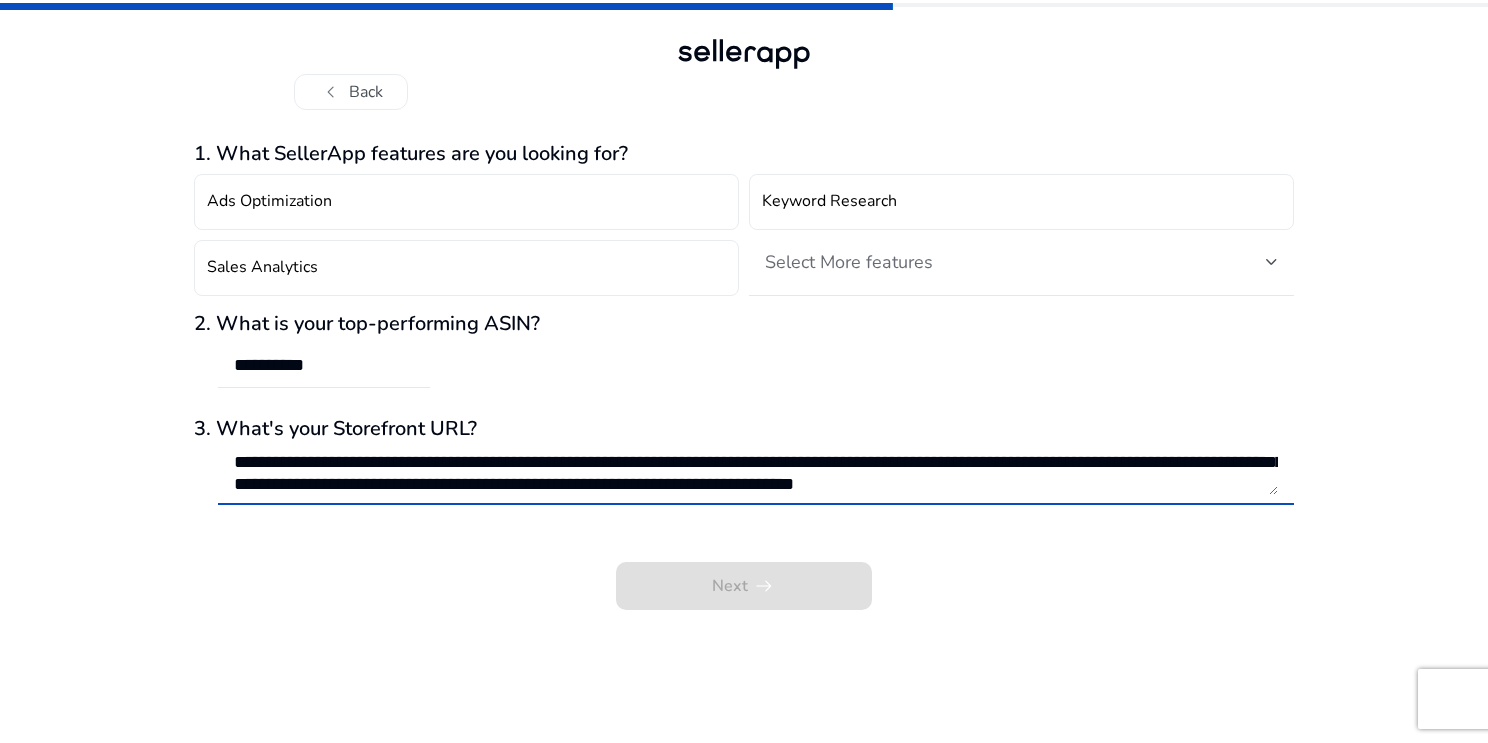 click on "**********" at bounding box center (756, 473) 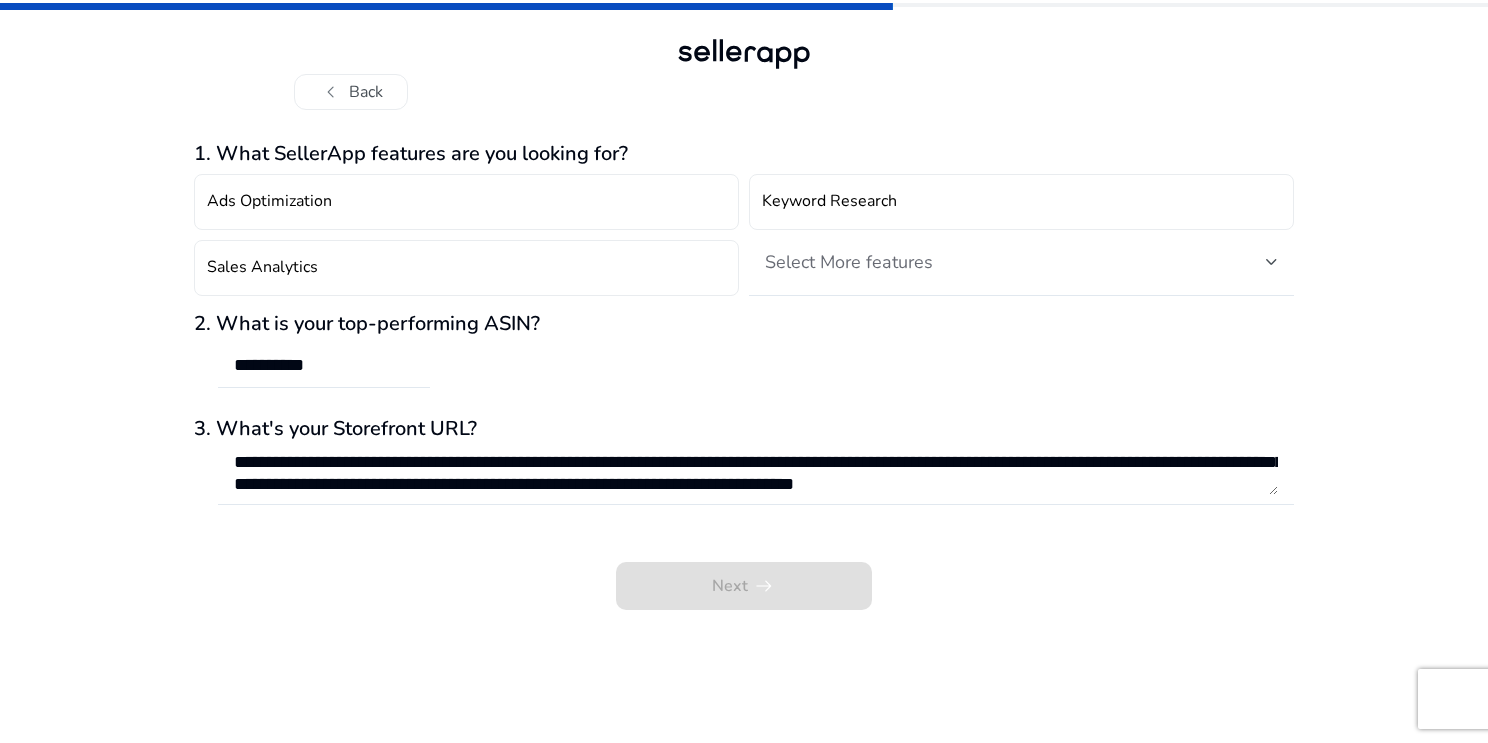 click on "Next   arrow_right_alt" 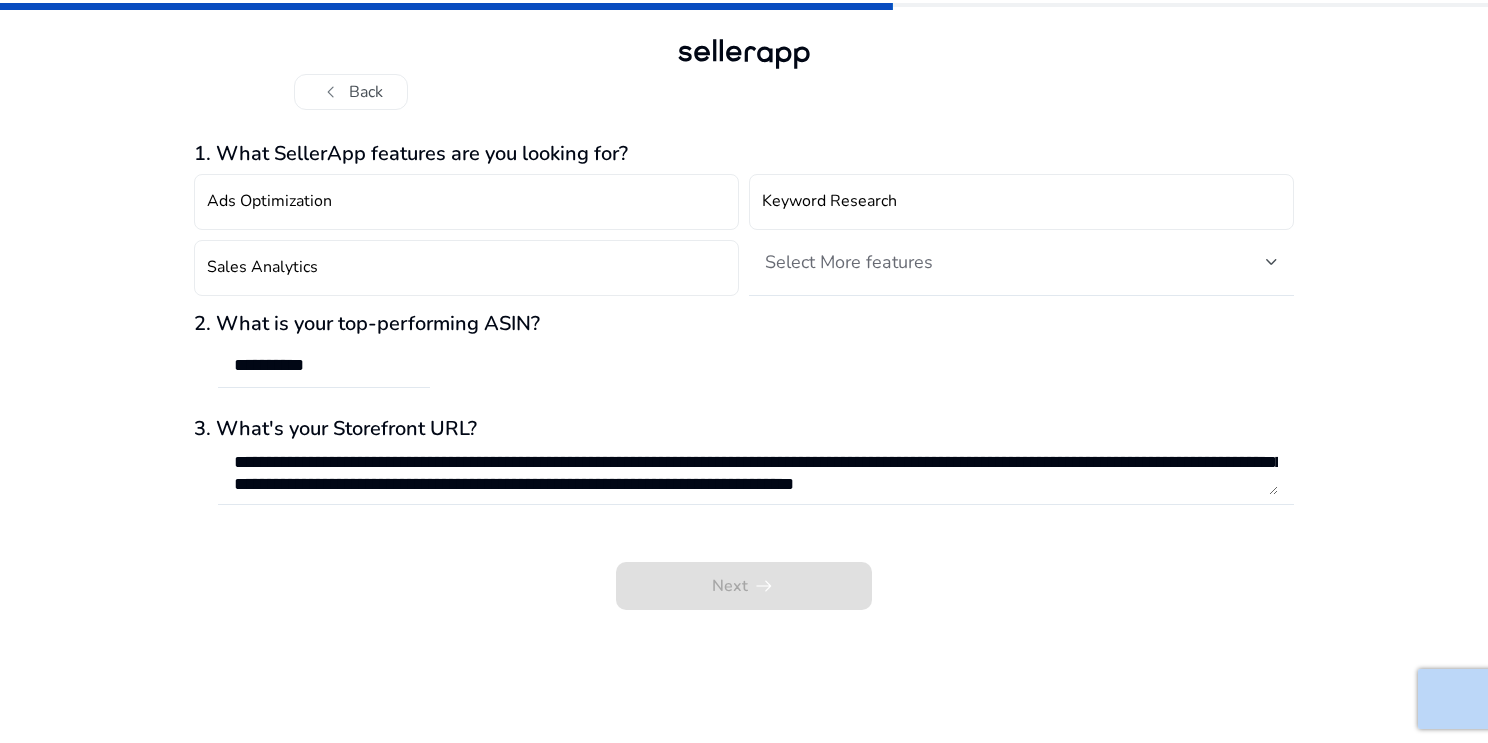 click on "Next   arrow_right_alt" 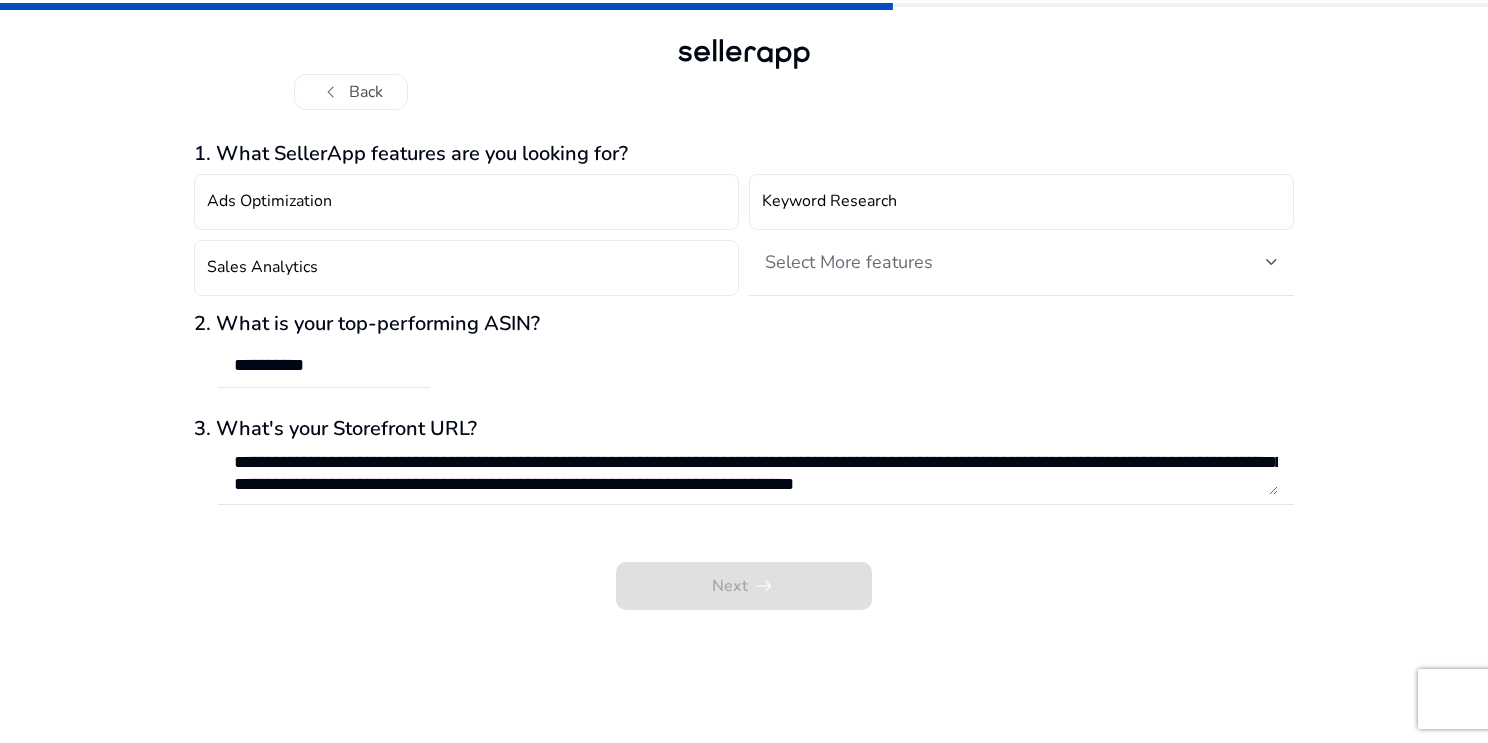 click on "Next   arrow_right_alt" 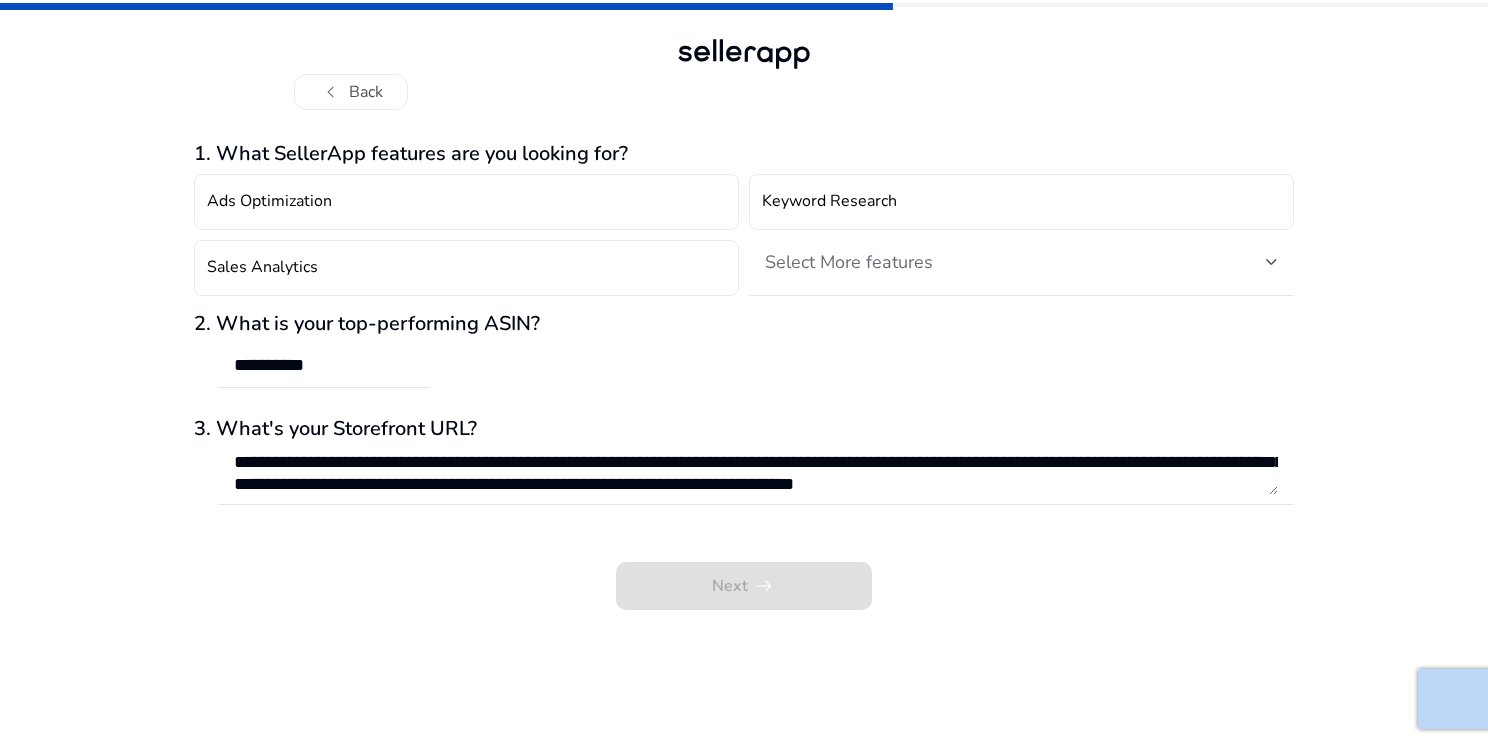 click on "Next   arrow_right_alt" 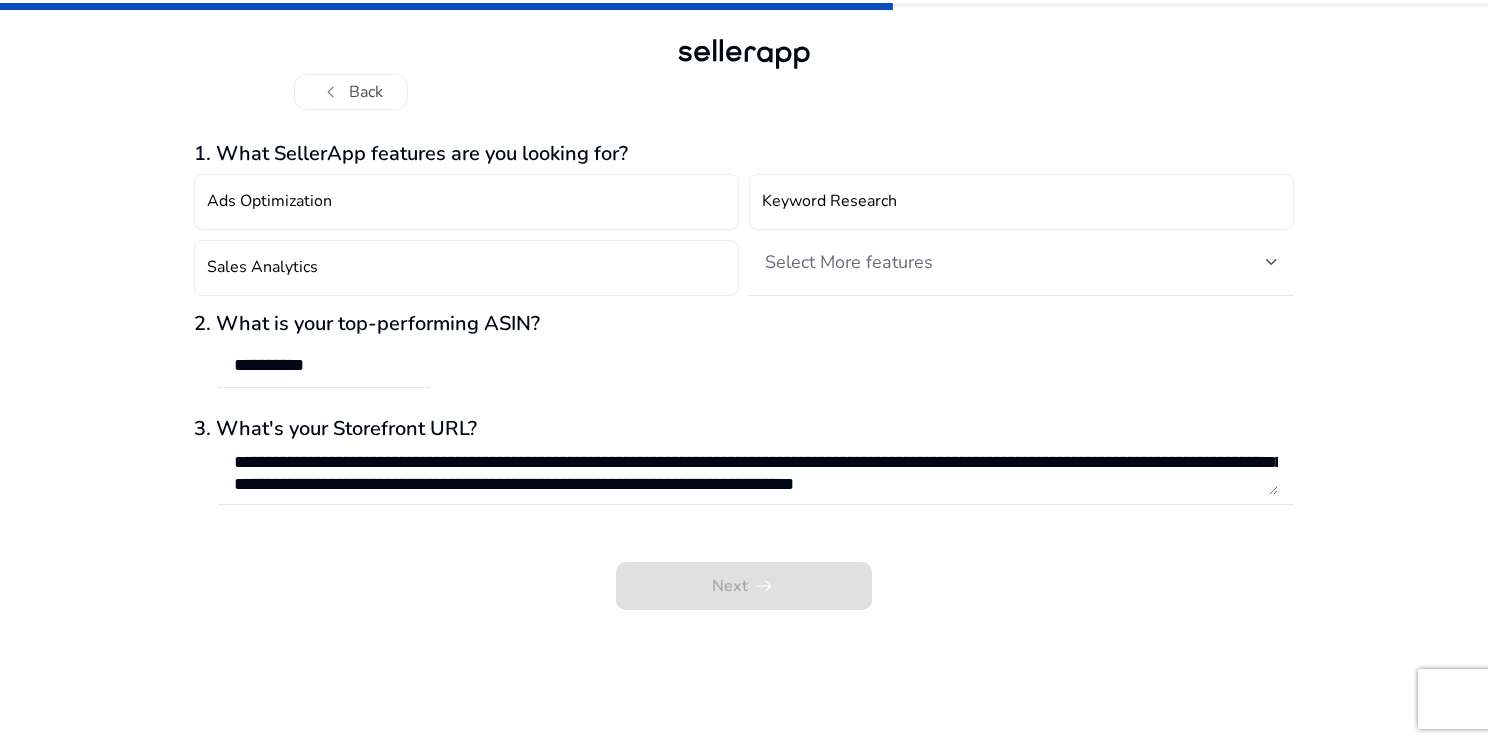 click on "Ads Optimization Keyword Research Sales Analytics Select More features" 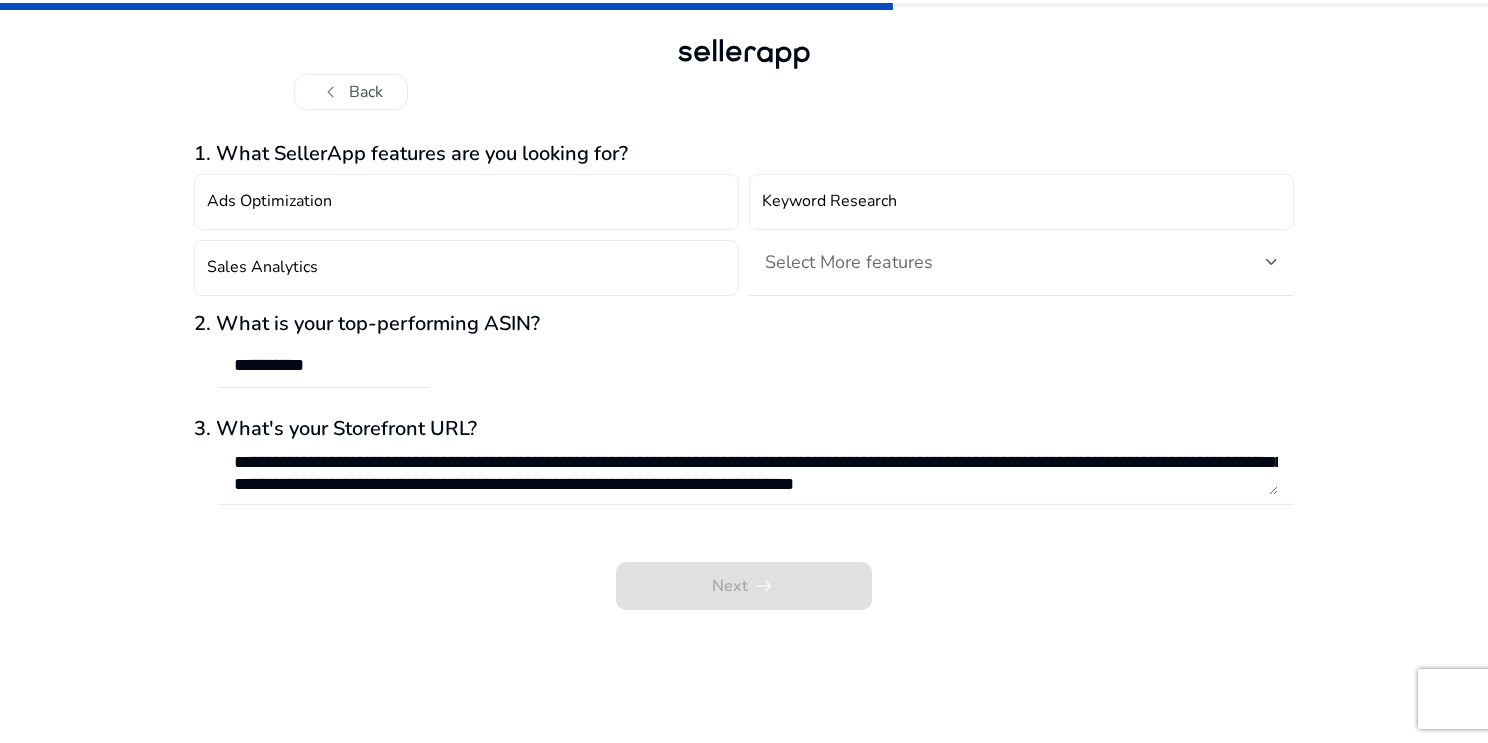 click on "**********" 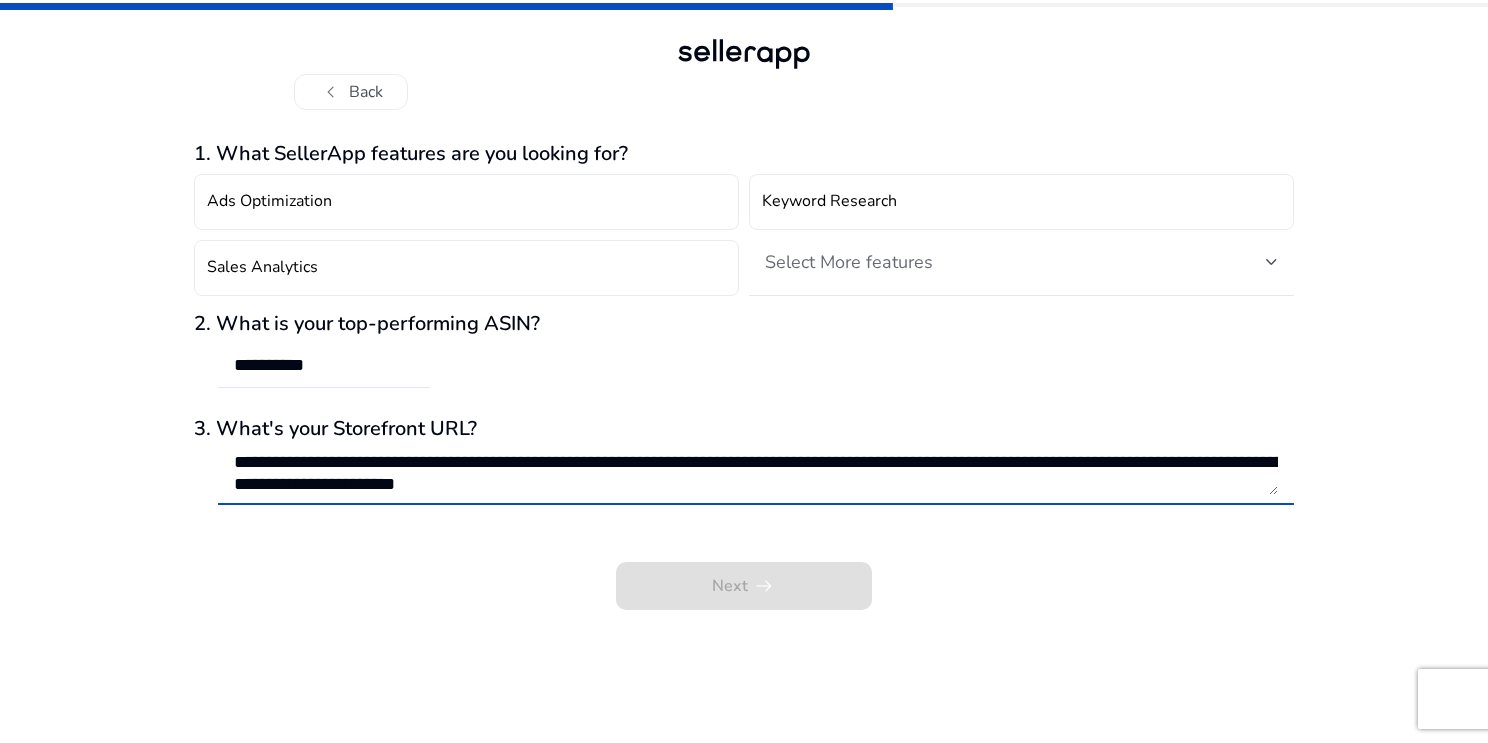 scroll, scrollTop: 0, scrollLeft: 0, axis: both 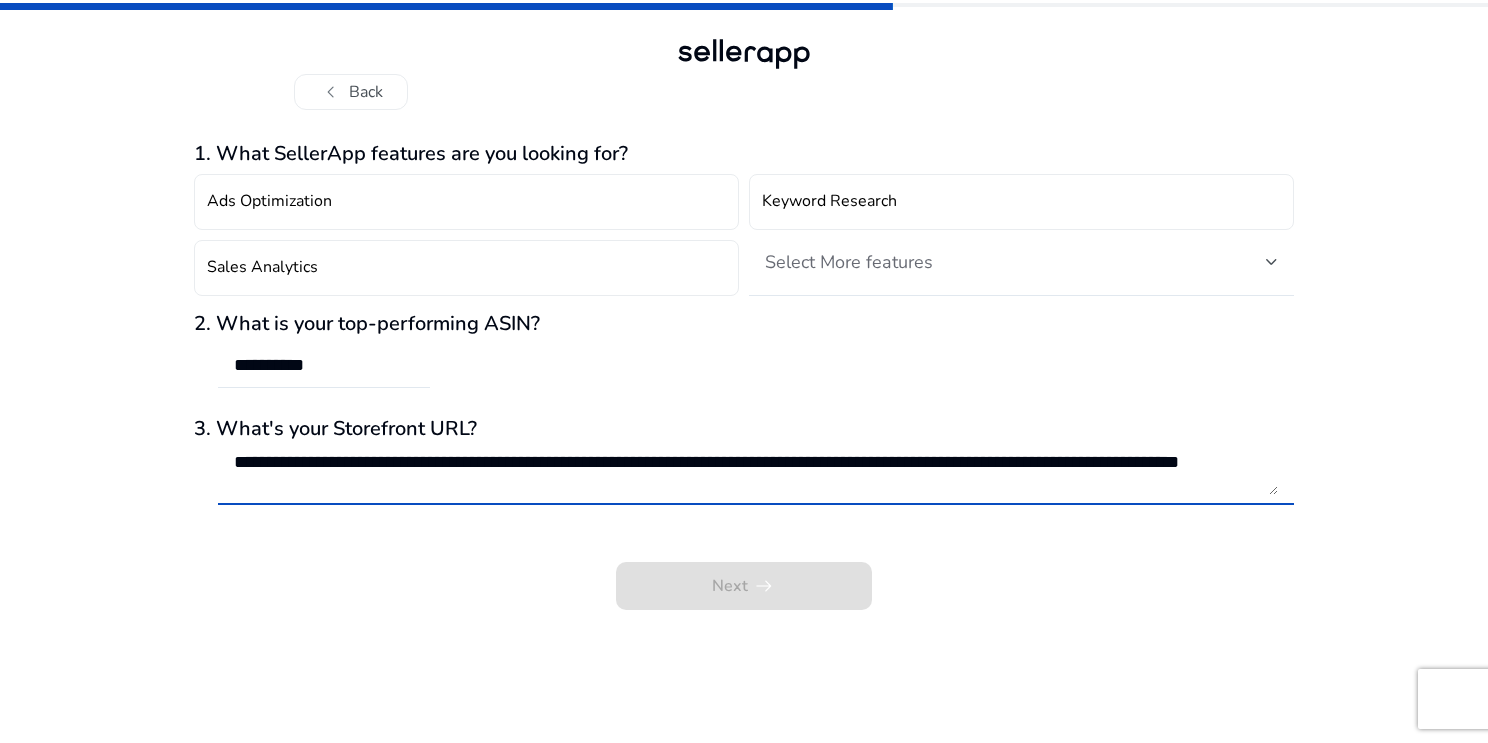 click on "**********" at bounding box center (756, 473) 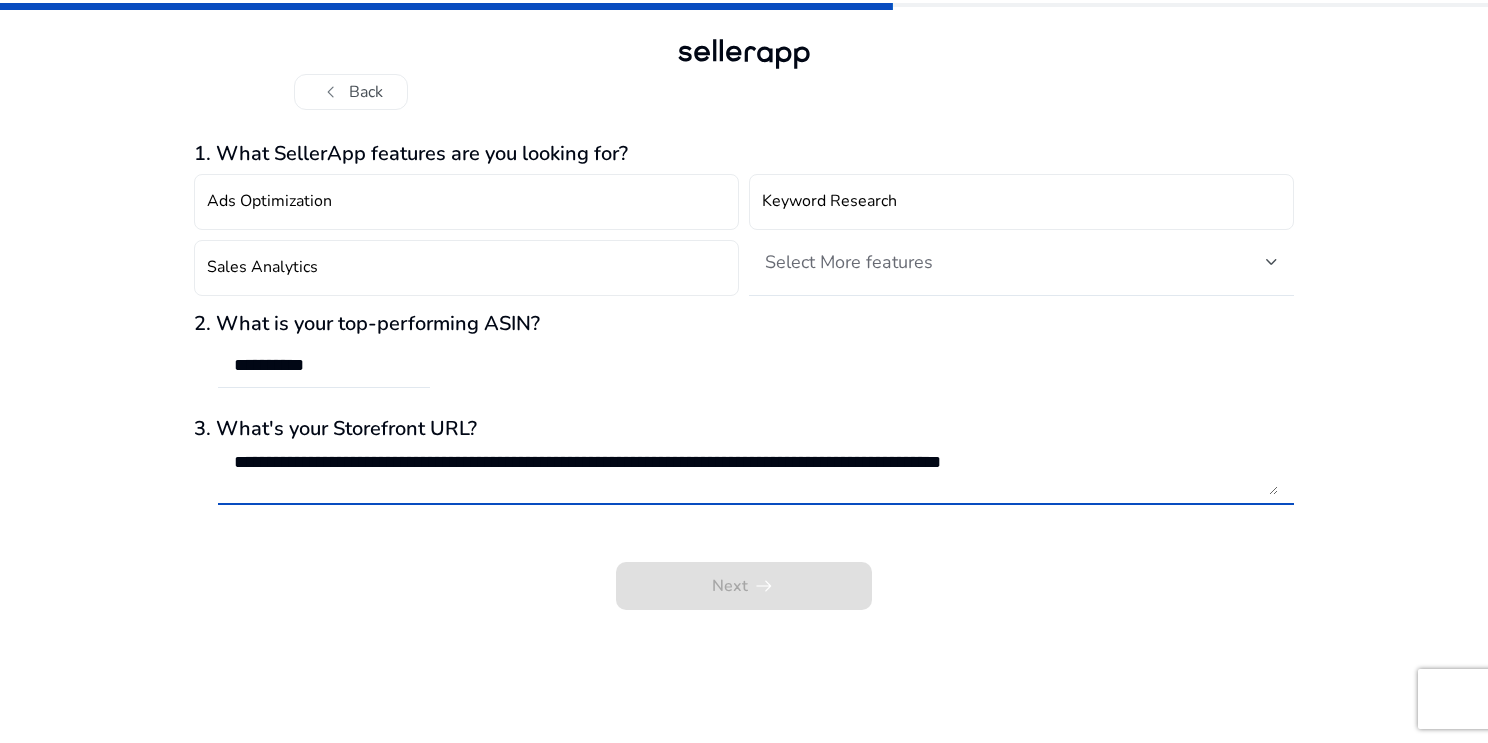 scroll, scrollTop: 0, scrollLeft: 0, axis: both 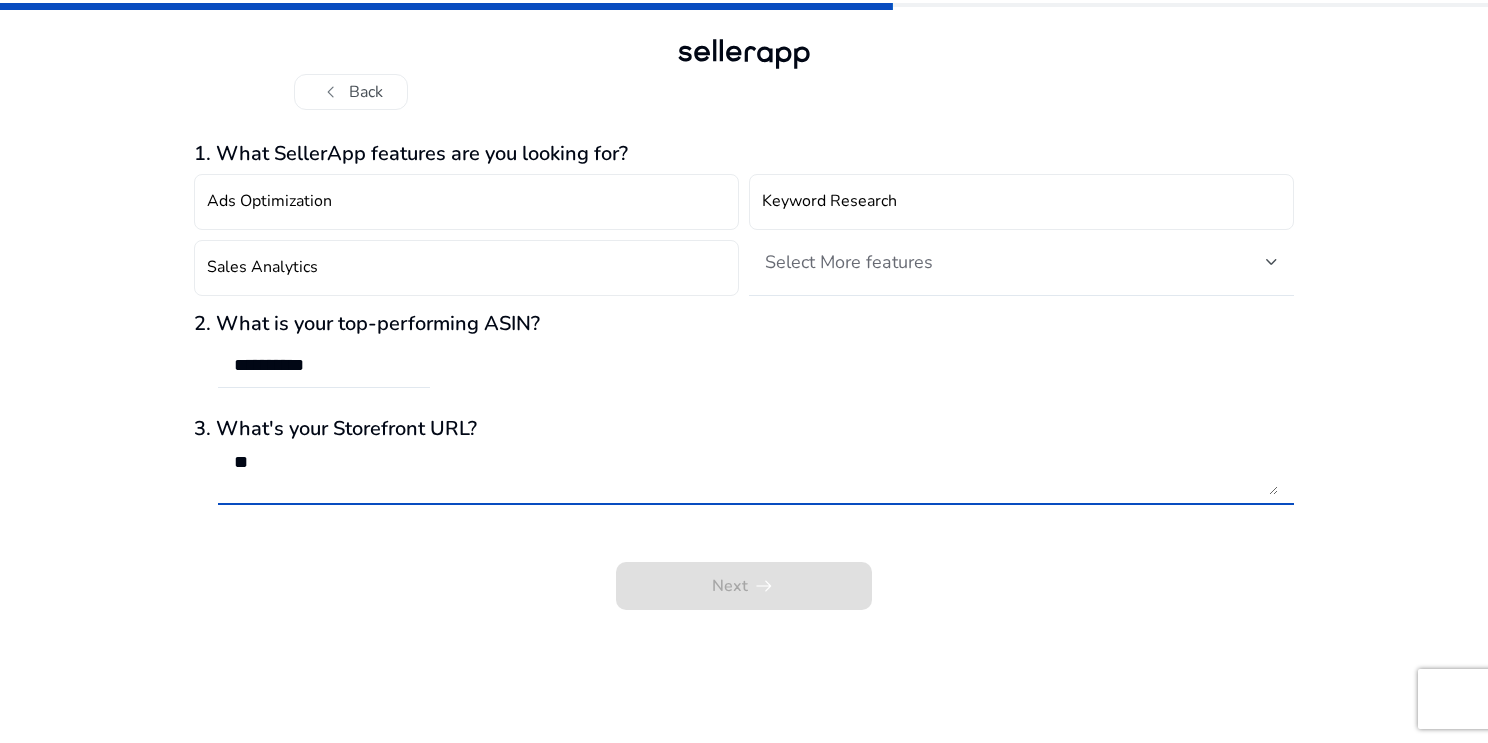 type on "*" 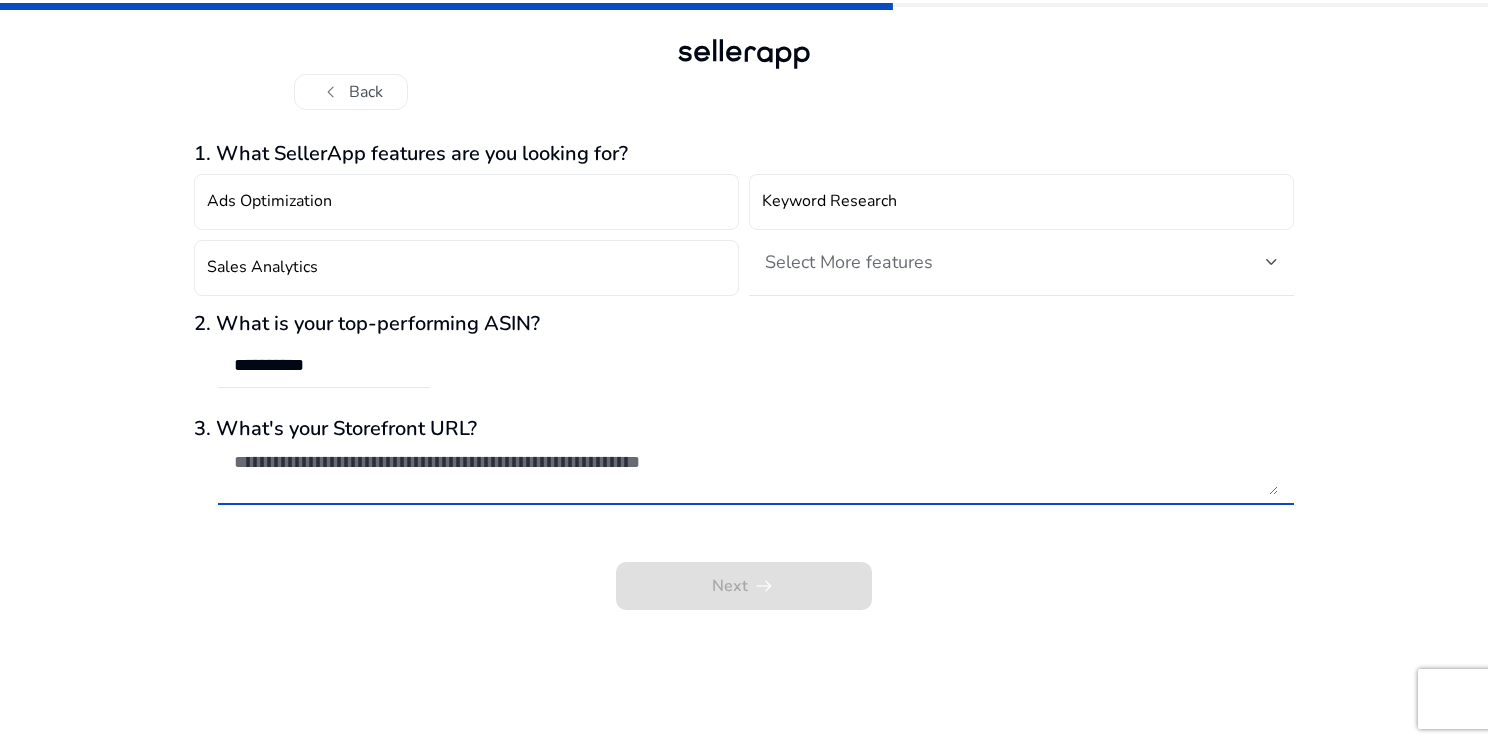 type 